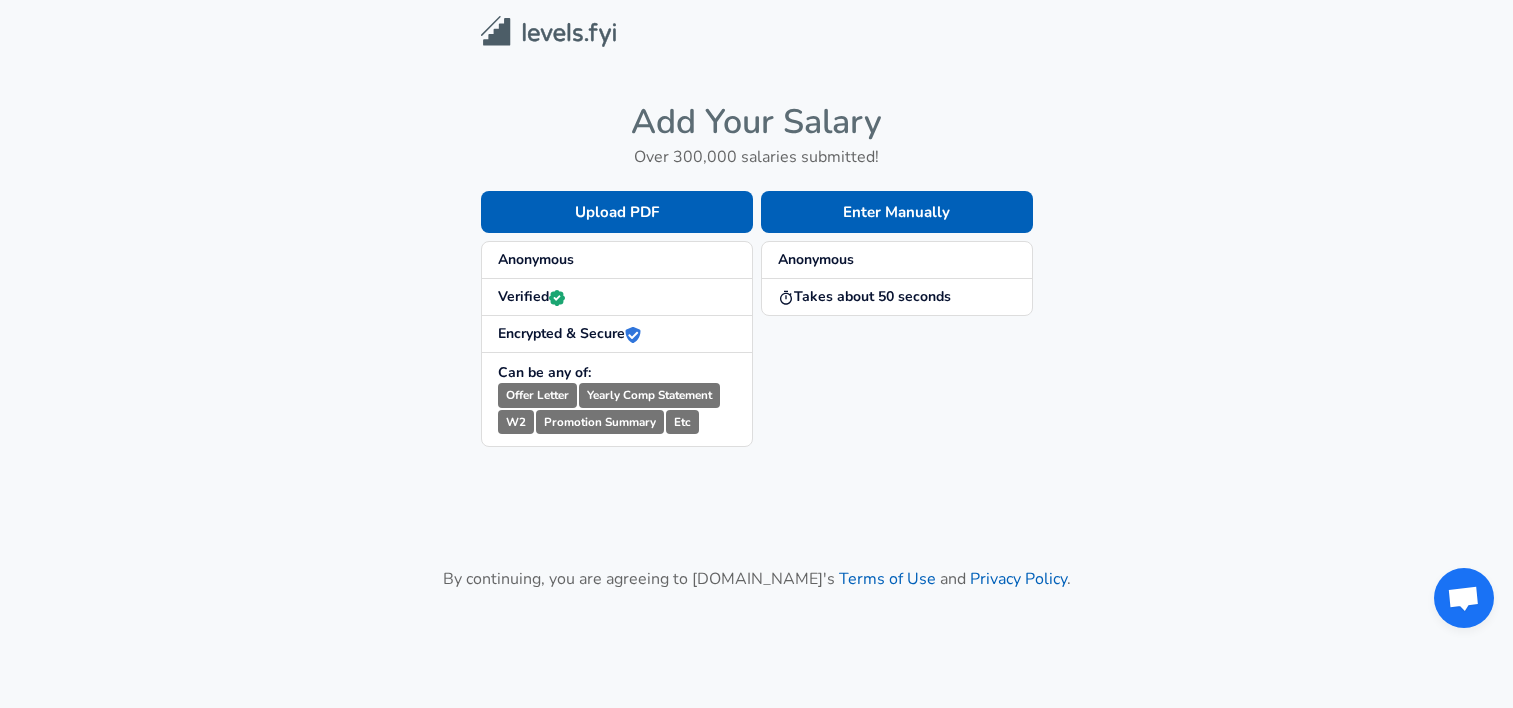 scroll, scrollTop: 0, scrollLeft: 0, axis: both 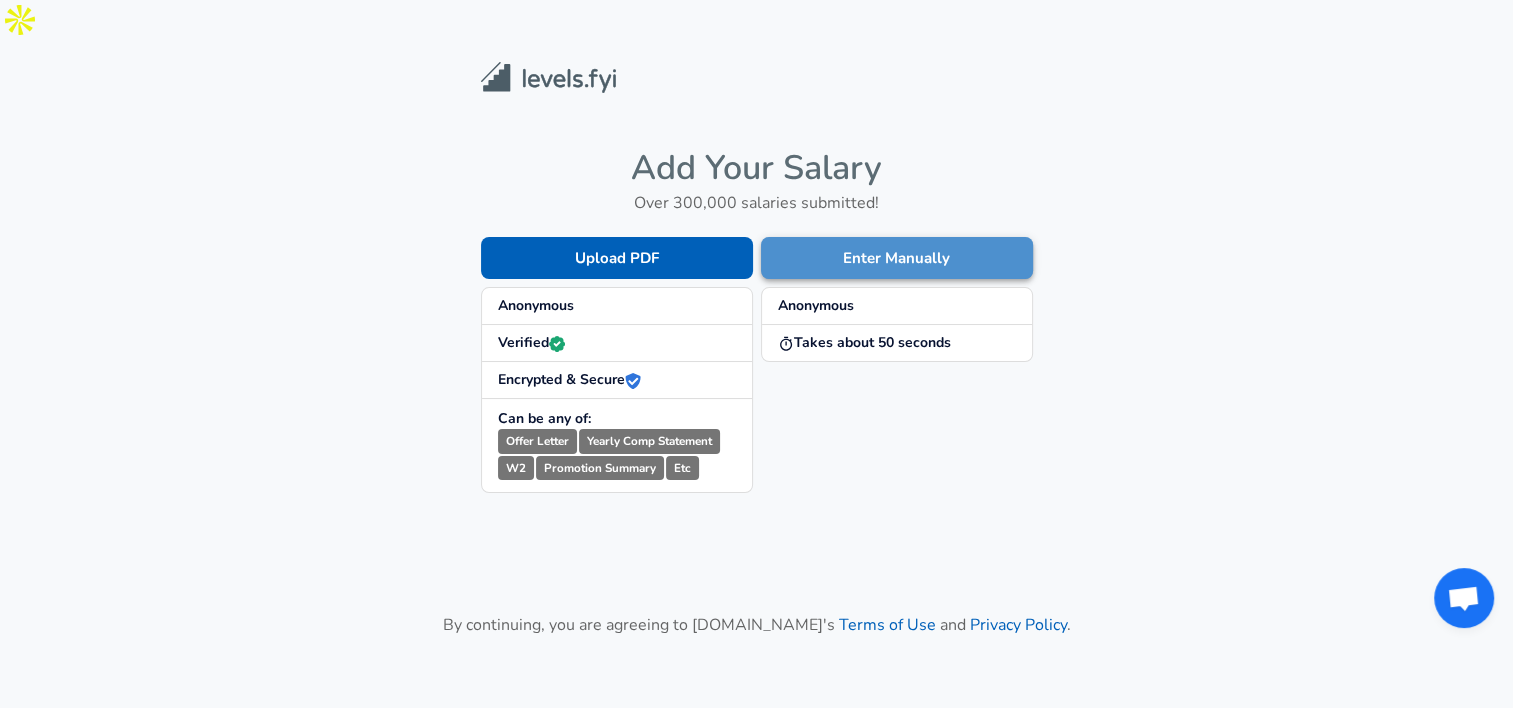 click on "Enter Manually" at bounding box center [897, 258] 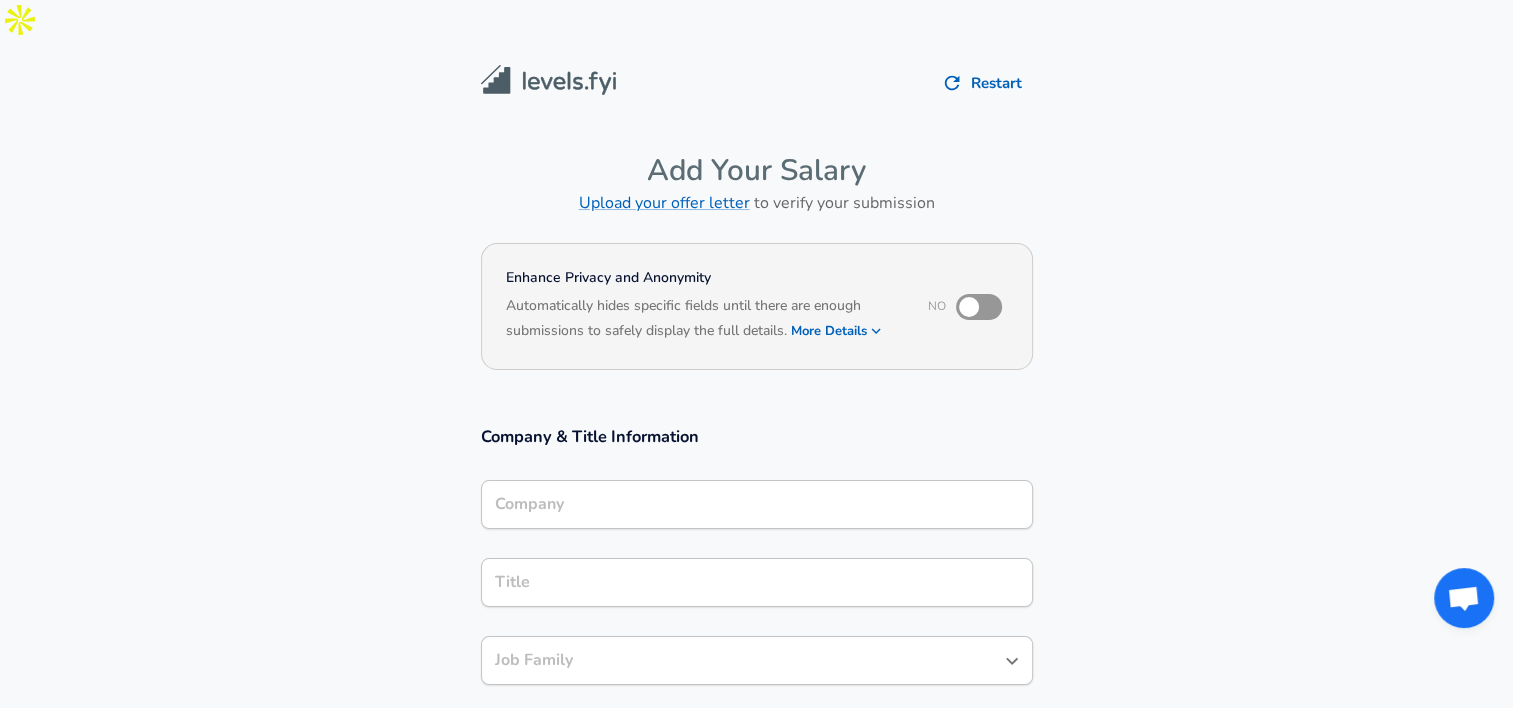 click at bounding box center (969, 307) 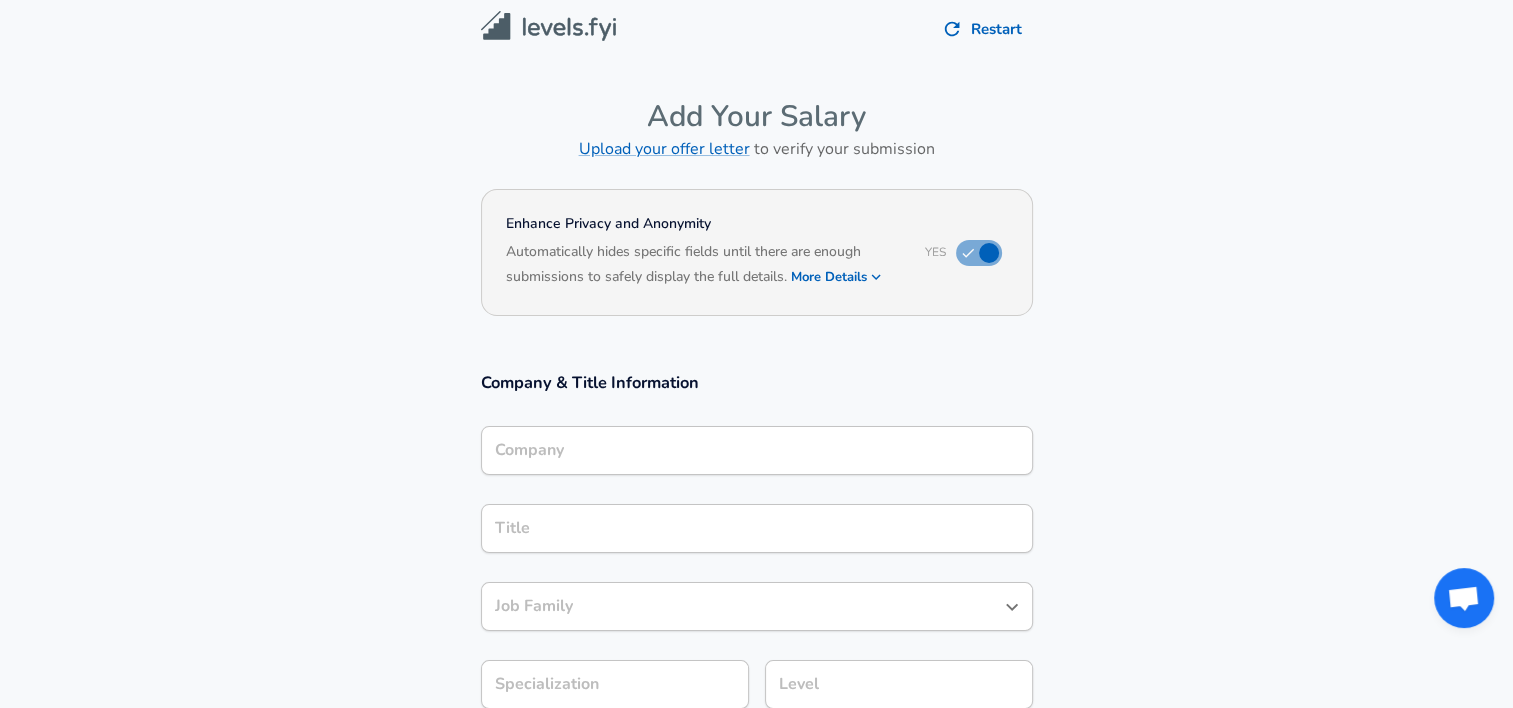 scroll, scrollTop: 100, scrollLeft: 0, axis: vertical 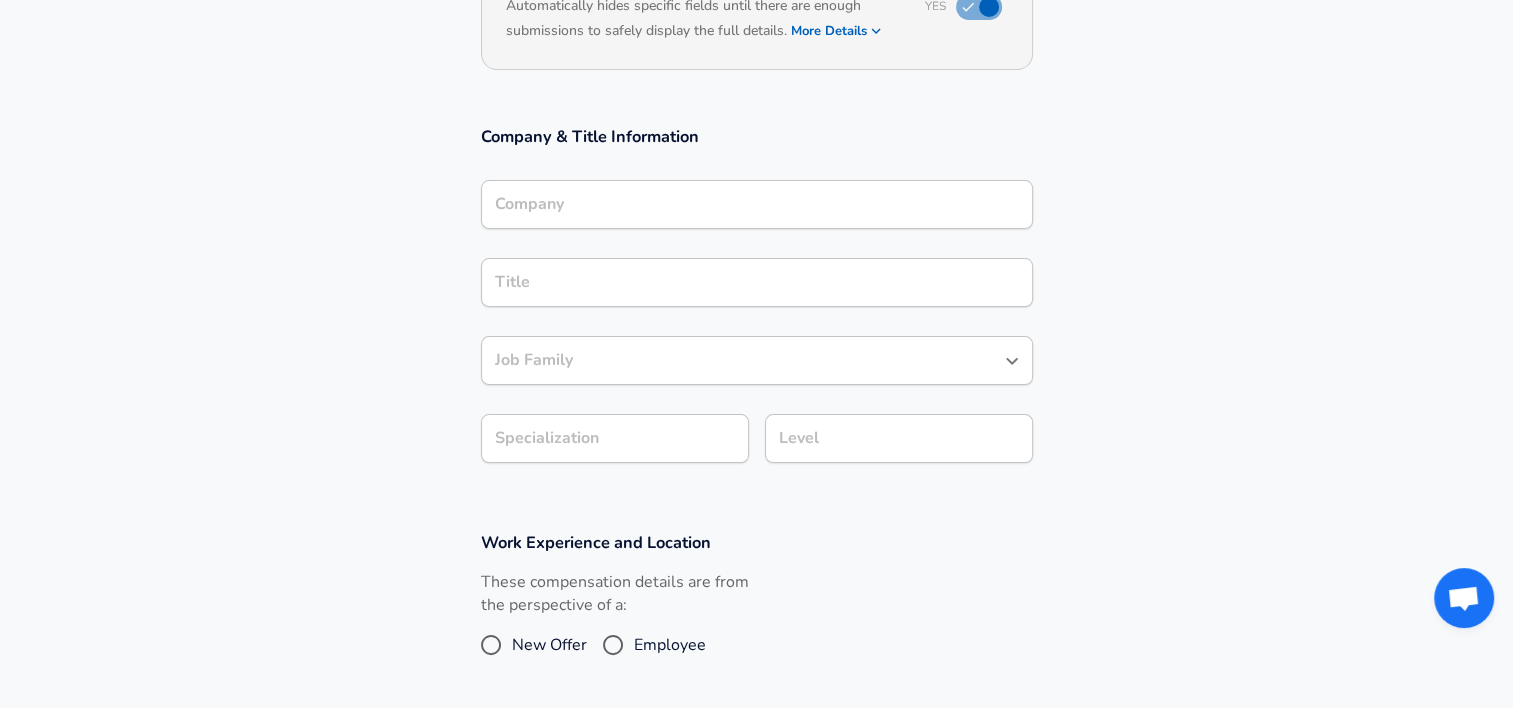 click on "Company" at bounding box center [757, 204] 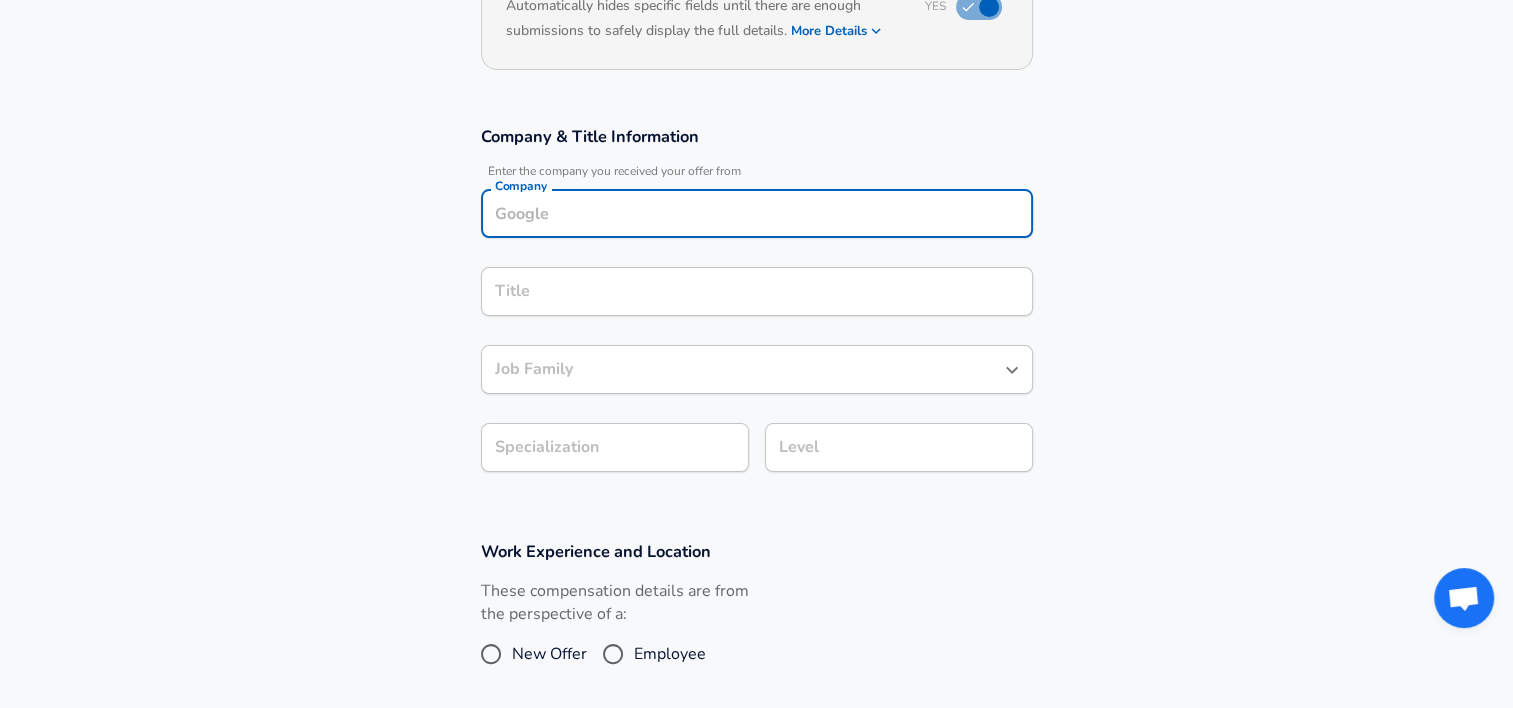 scroll, scrollTop: 320, scrollLeft: 0, axis: vertical 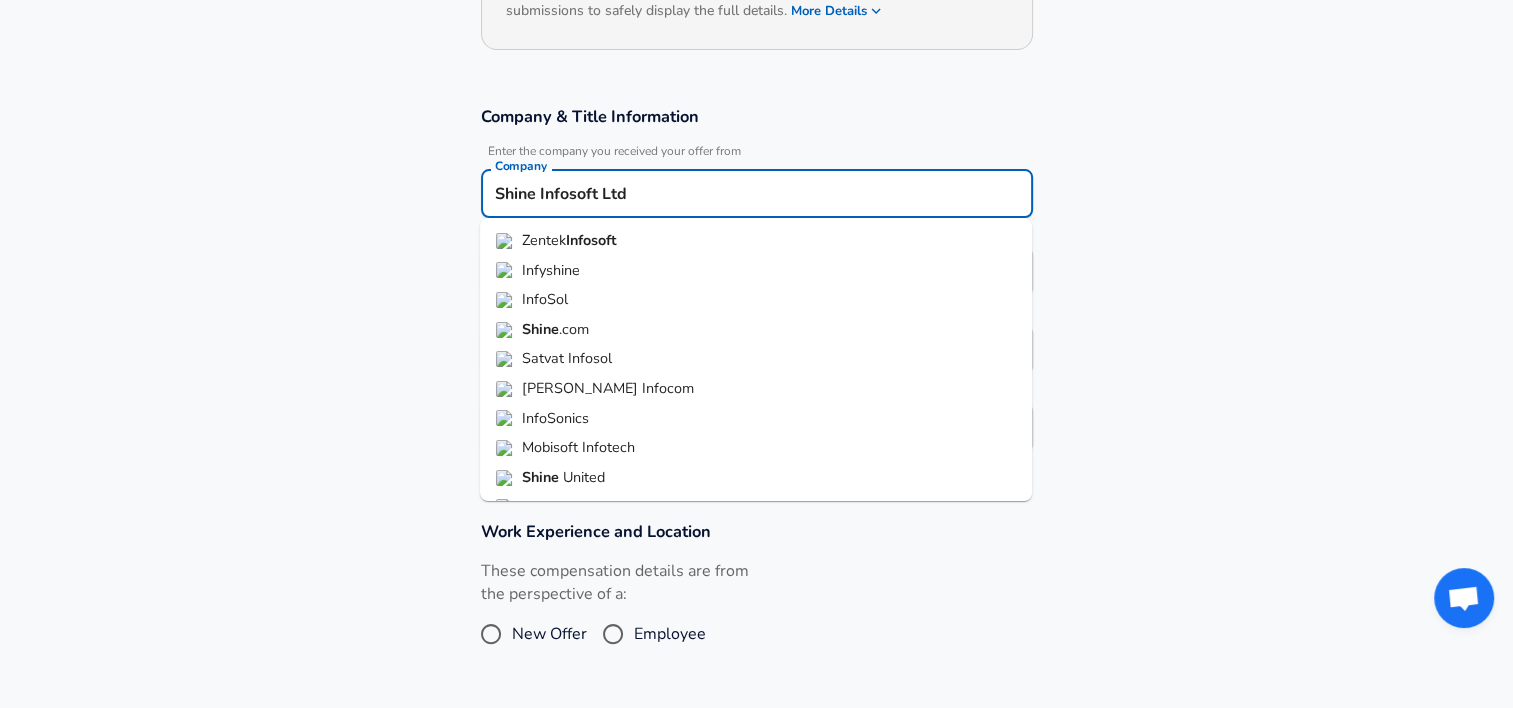 type on "Shine Infosoft Ltd" 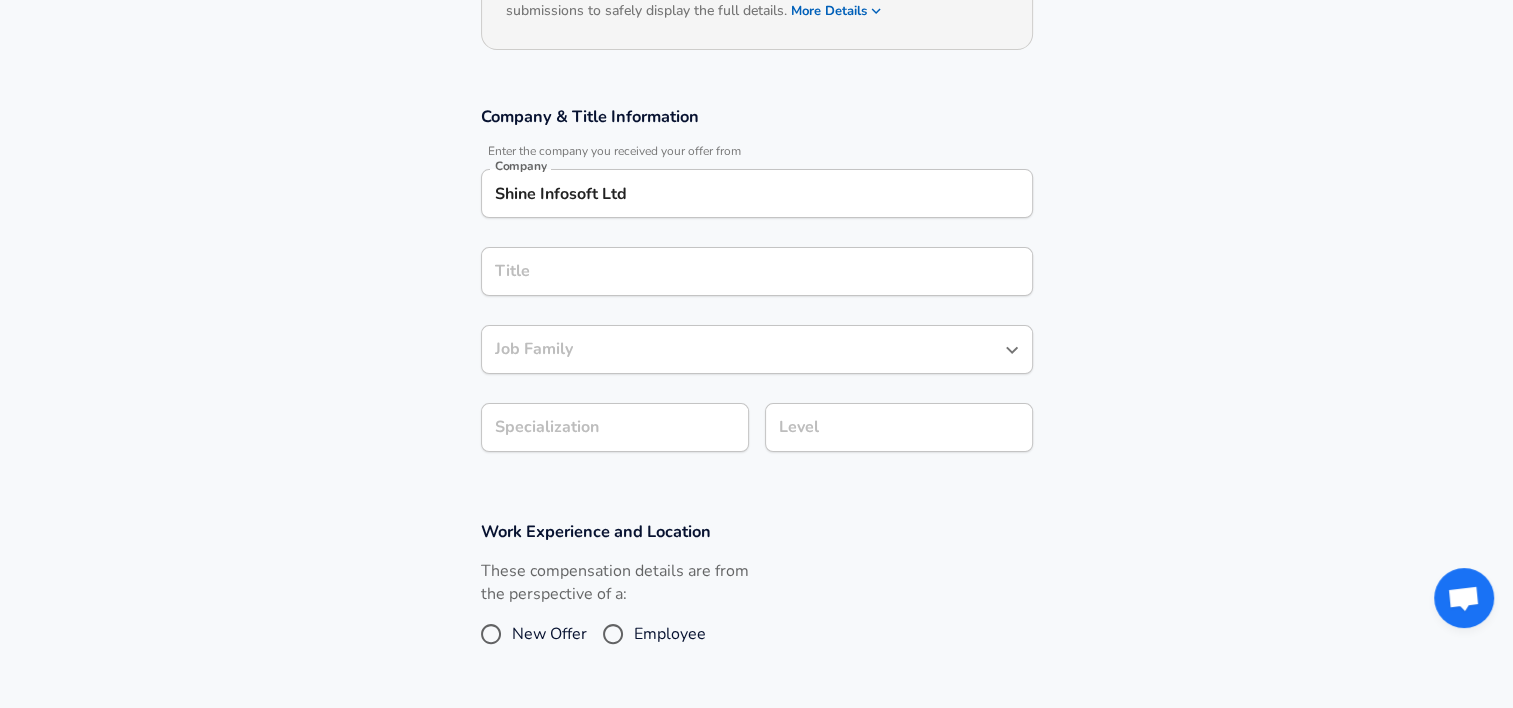 click on "Title" at bounding box center [757, 271] 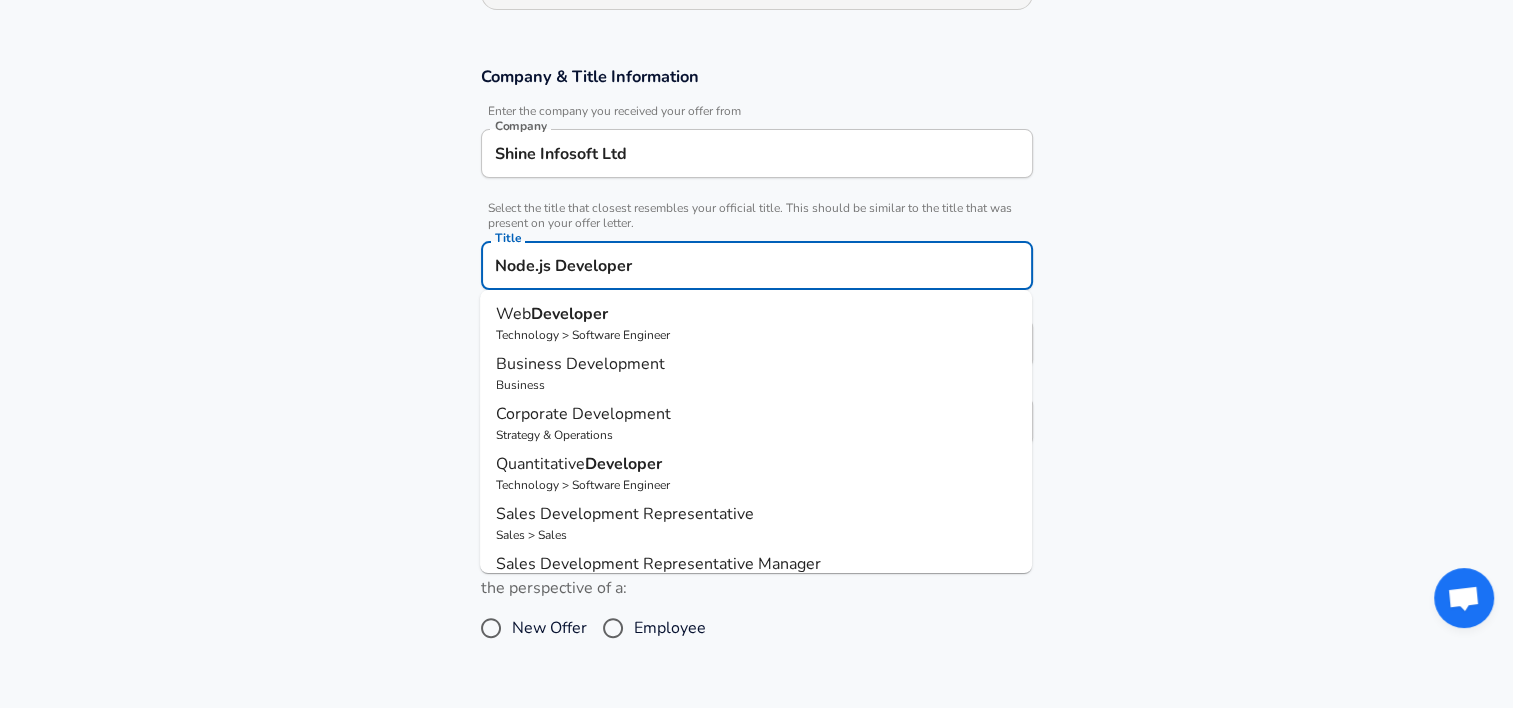 type on "Node.js Developer" 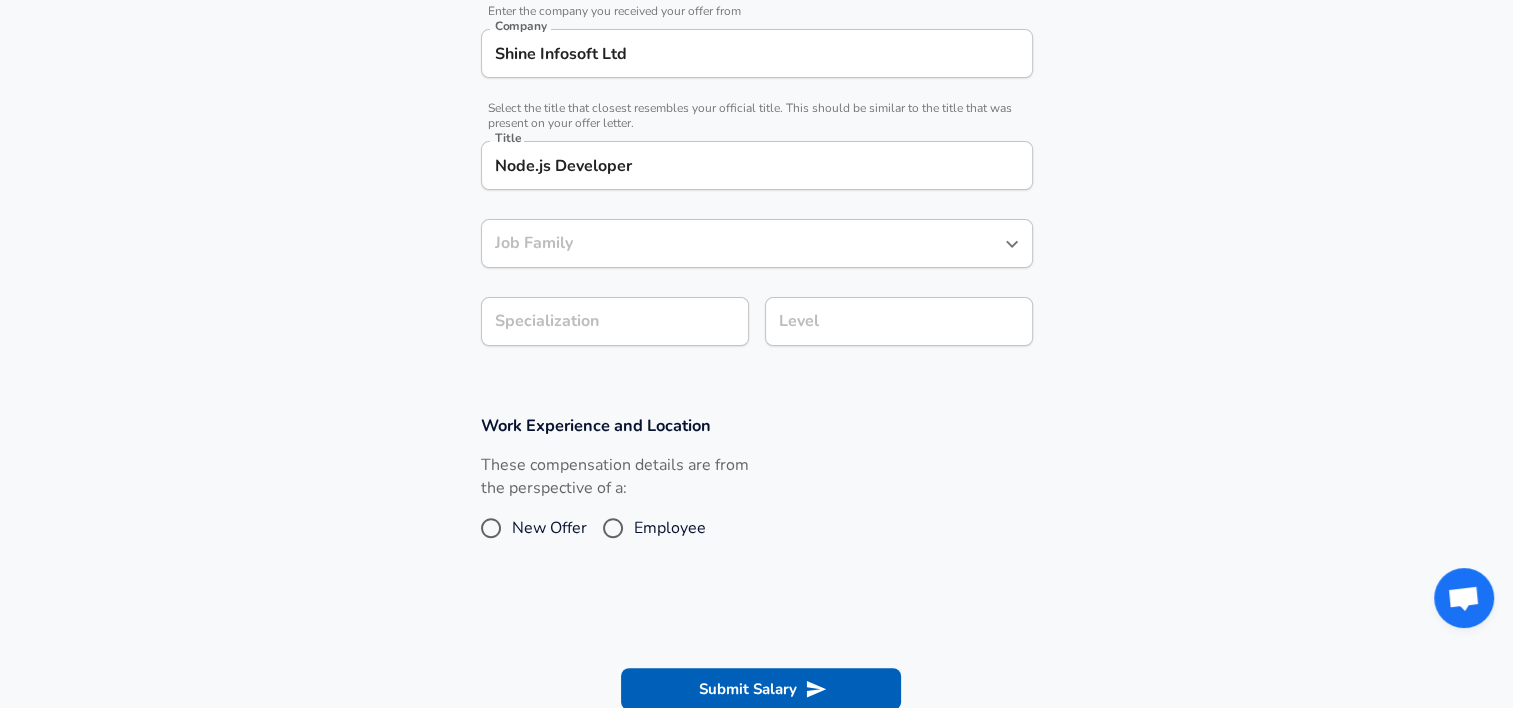 click on "Job Family" at bounding box center (757, 243) 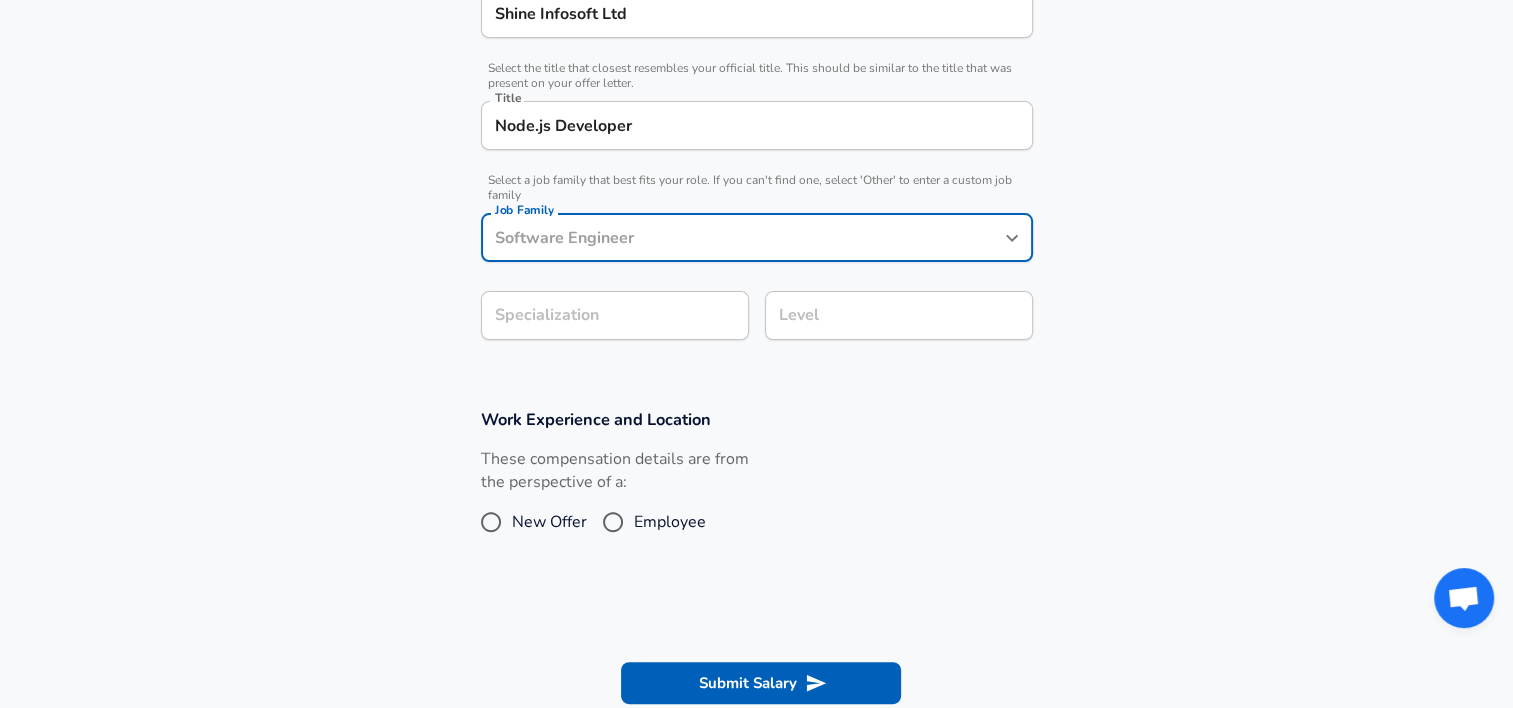 click on "Job Family" at bounding box center (742, 237) 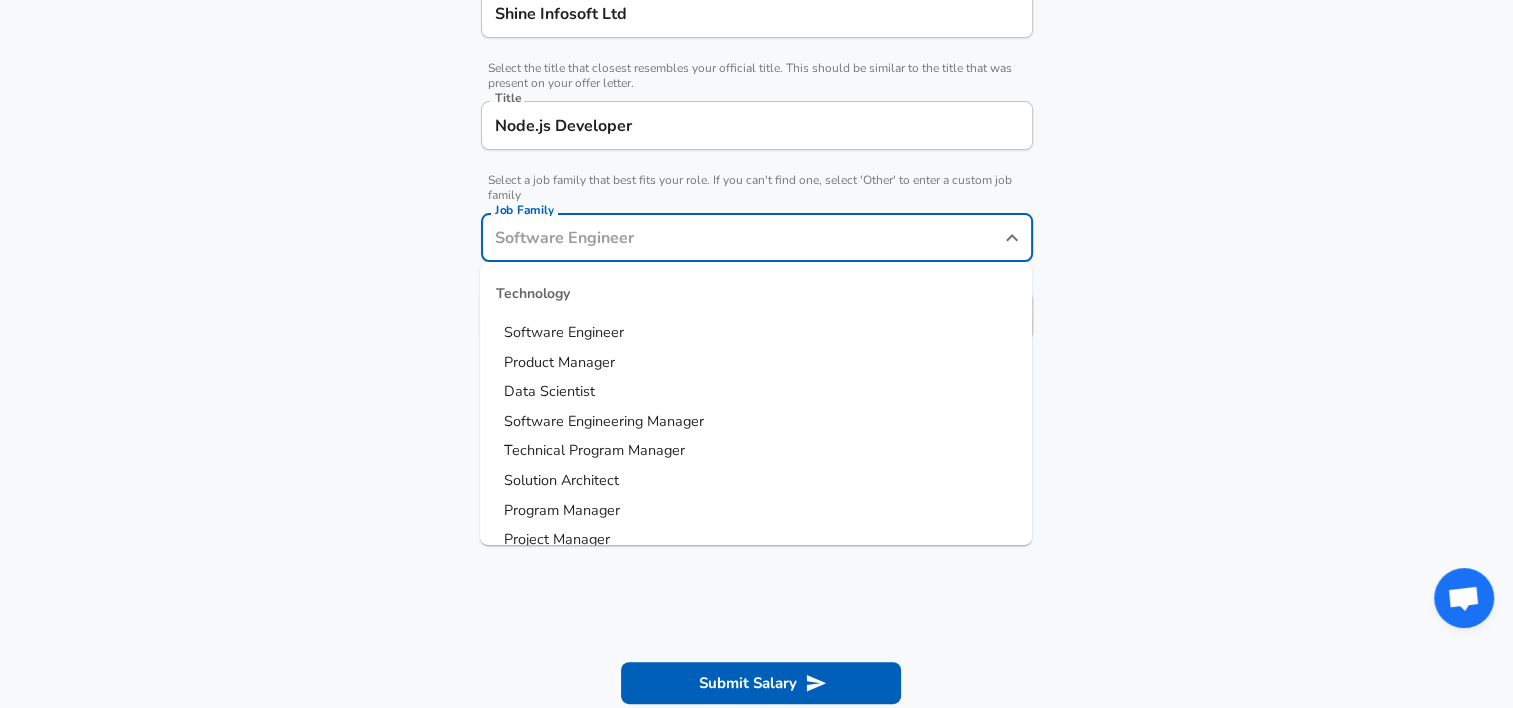 click on "Software Engineer" at bounding box center (756, 333) 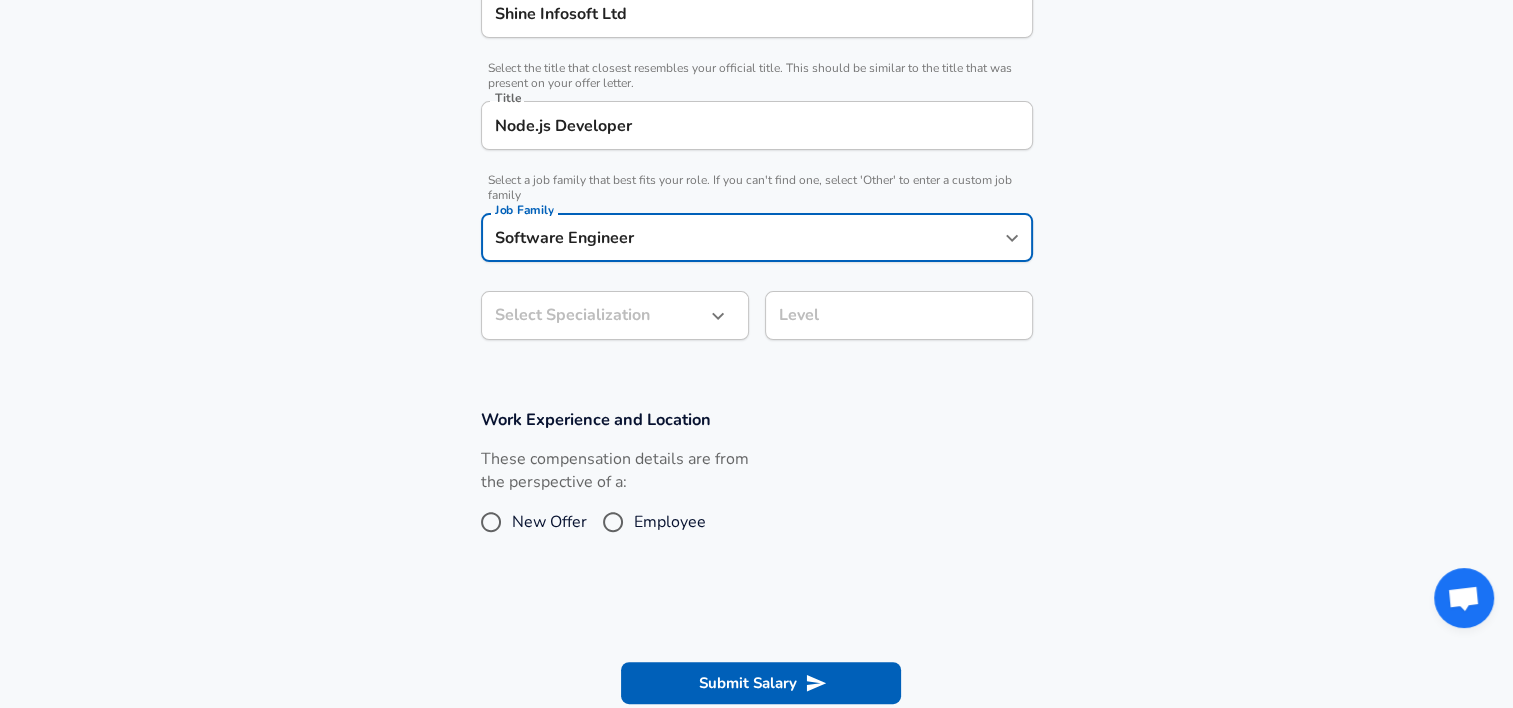 click on "Restart Add Your Salary Upload your offer letter   to verify your submission Enhance Privacy and Anonymity Yes Automatically hides specific fields until there are enough submissions to safely display the full details.   More Details Based on your submission and the data points that we have already collected, we will automatically hide and anonymize specific fields if there aren't enough data points to remain sufficiently anonymous. Company & Title Information   Enter the company you received your offer from Company Shine Infosoft Ltd Company   Select the title that closest resembles your official title. This should be similar to the title that was present on your offer letter. Title Node.js Developer Title   Select a job family that best fits your role. If you can't find one, select 'Other' to enter a custom job family Job Family Software Engineer Job Family Select Specialization ​ Select Specialization Level Level Work Experience and Location These compensation details are from the perspective of a:" at bounding box center [756, -146] 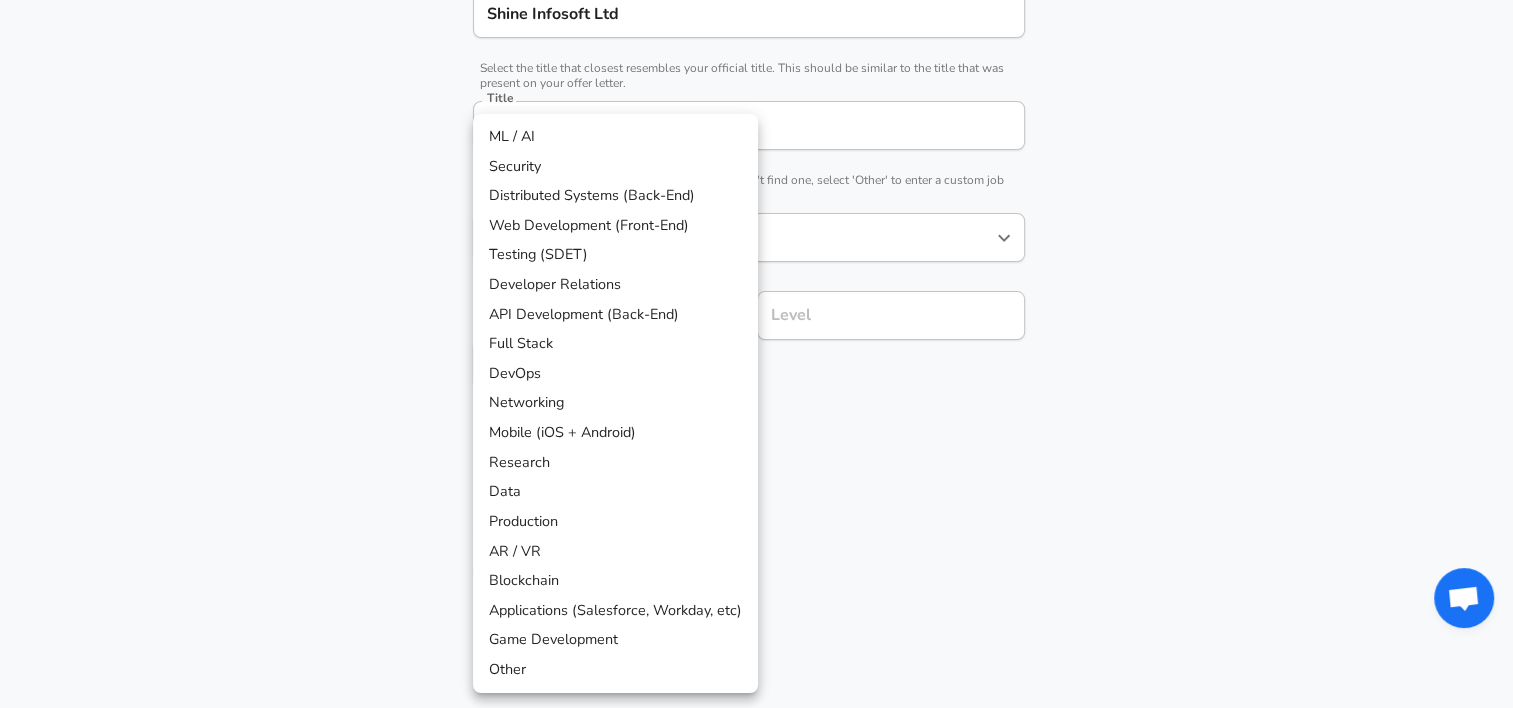 scroll, scrollTop: 560, scrollLeft: 0, axis: vertical 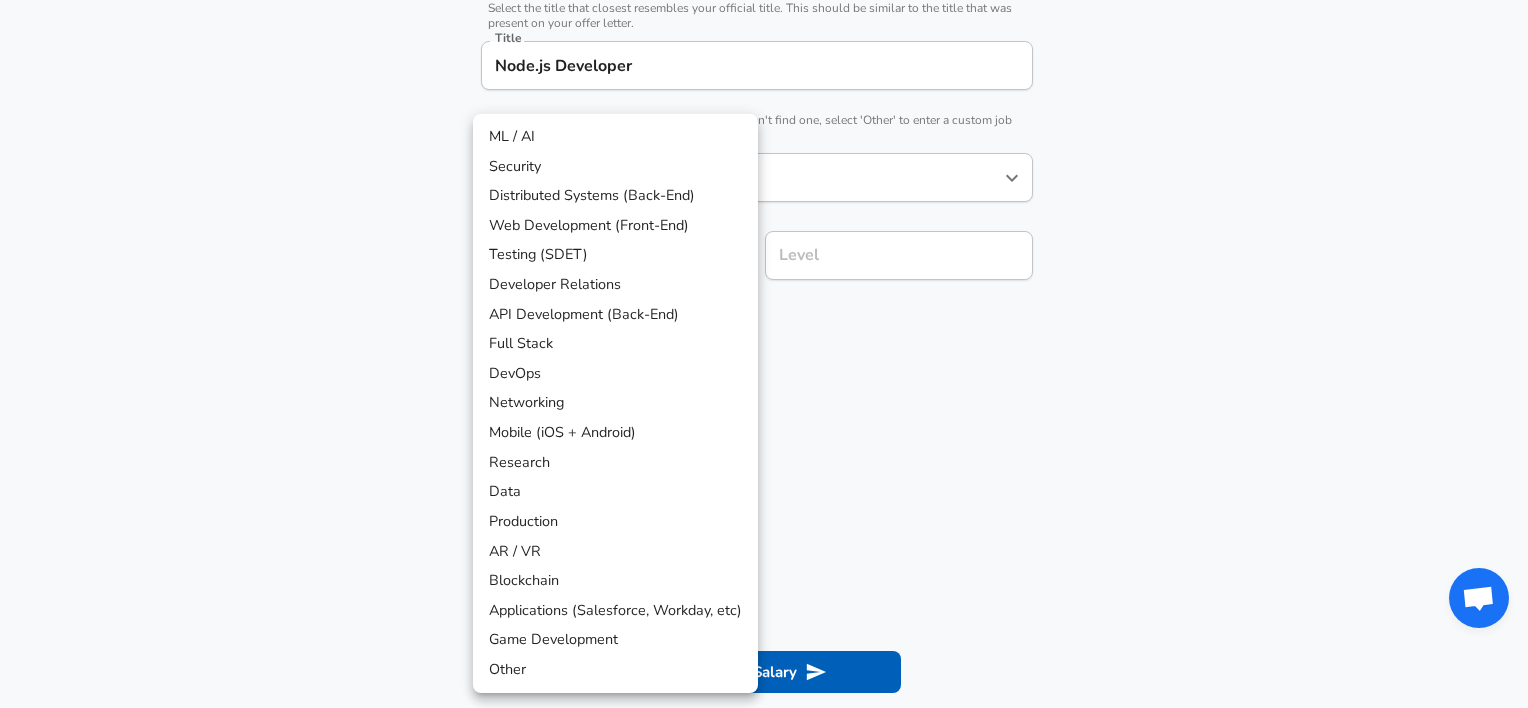 click on "Web Development (Front-End)" at bounding box center (615, 226) 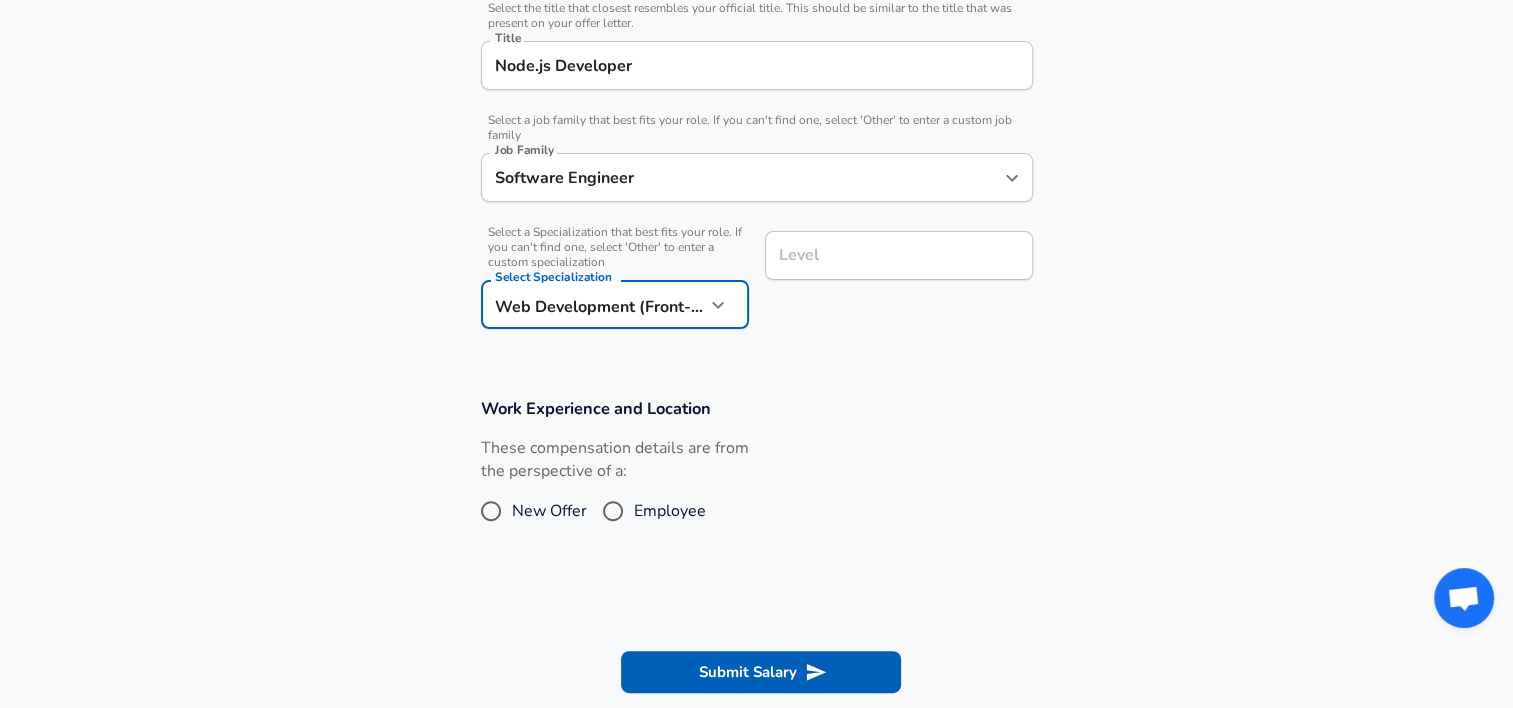 click on "Restart Add Your Salary Upload your offer letter   to verify your submission Enhance Privacy and Anonymity Yes Automatically hides specific fields until there are enough submissions to safely display the full details.   More Details Based on your submission and the data points that we have already collected, we will automatically hide and anonymize specific fields if there aren't enough data points to remain sufficiently anonymous. Company & Title Information   Enter the company you received your offer from Company Shine Infosoft Ltd Company   Select the title that closest resembles your official title. This should be similar to the title that was present on your offer letter. Title Node.js Developer Title   Select a job family that best fits your role. If you can't find one, select 'Other' to enter a custom job family Job Family Software Engineer Job Family   Select a Specialization that best fits your role. If you can't find one, select 'Other' to enter a custom specialization Select Specialization Level" at bounding box center (756, -206) 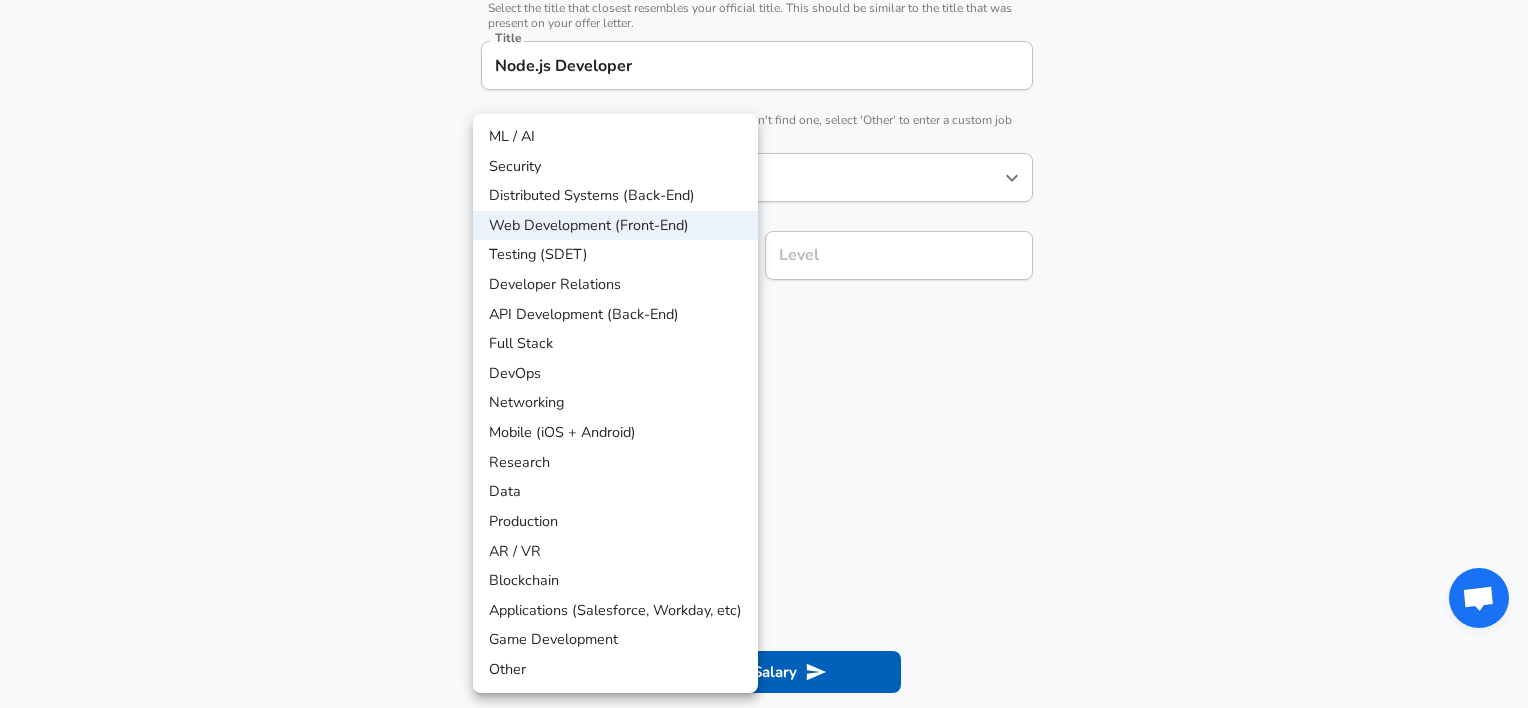 click on "Distributed Systems (Back-End)" at bounding box center [615, 196] 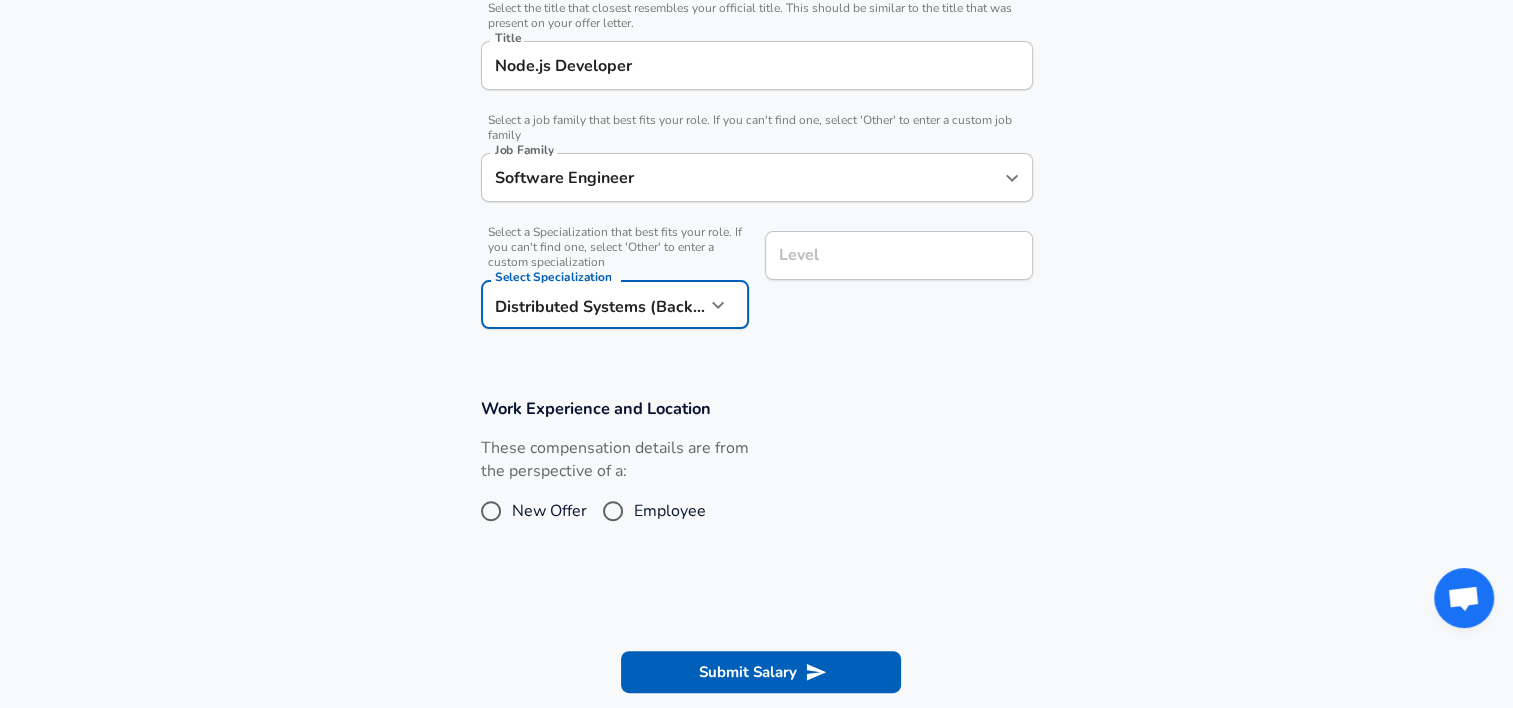 click on "Level Level" at bounding box center [899, 258] 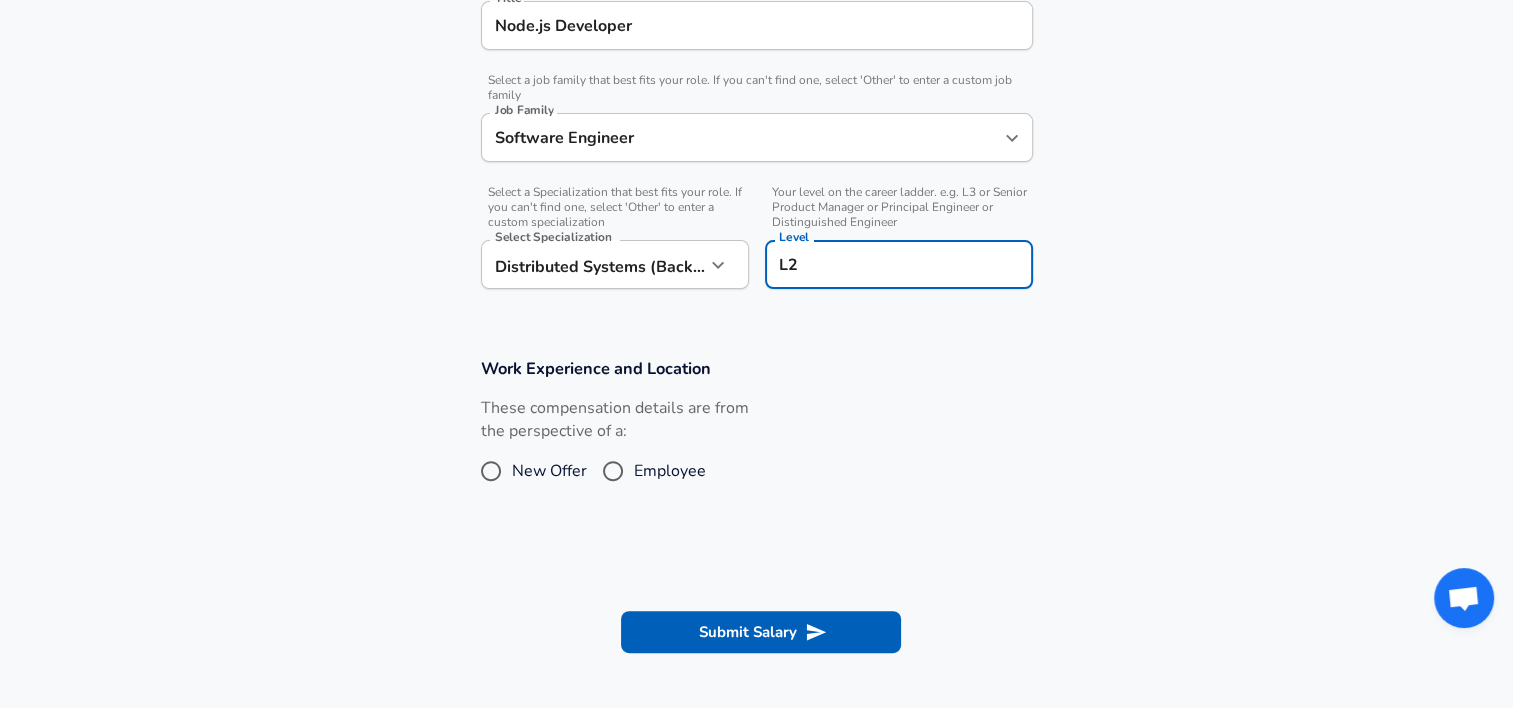 type on "L2" 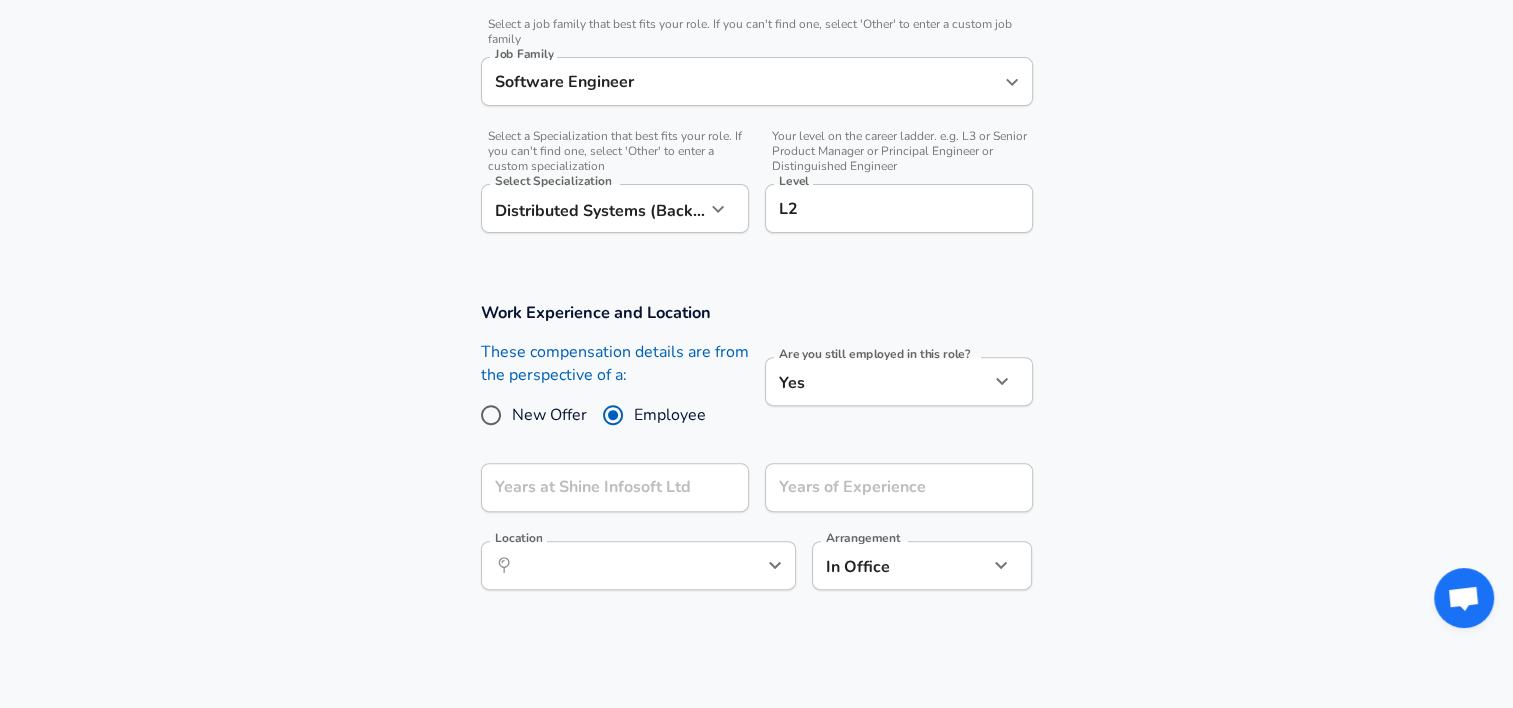 scroll, scrollTop: 800, scrollLeft: 0, axis: vertical 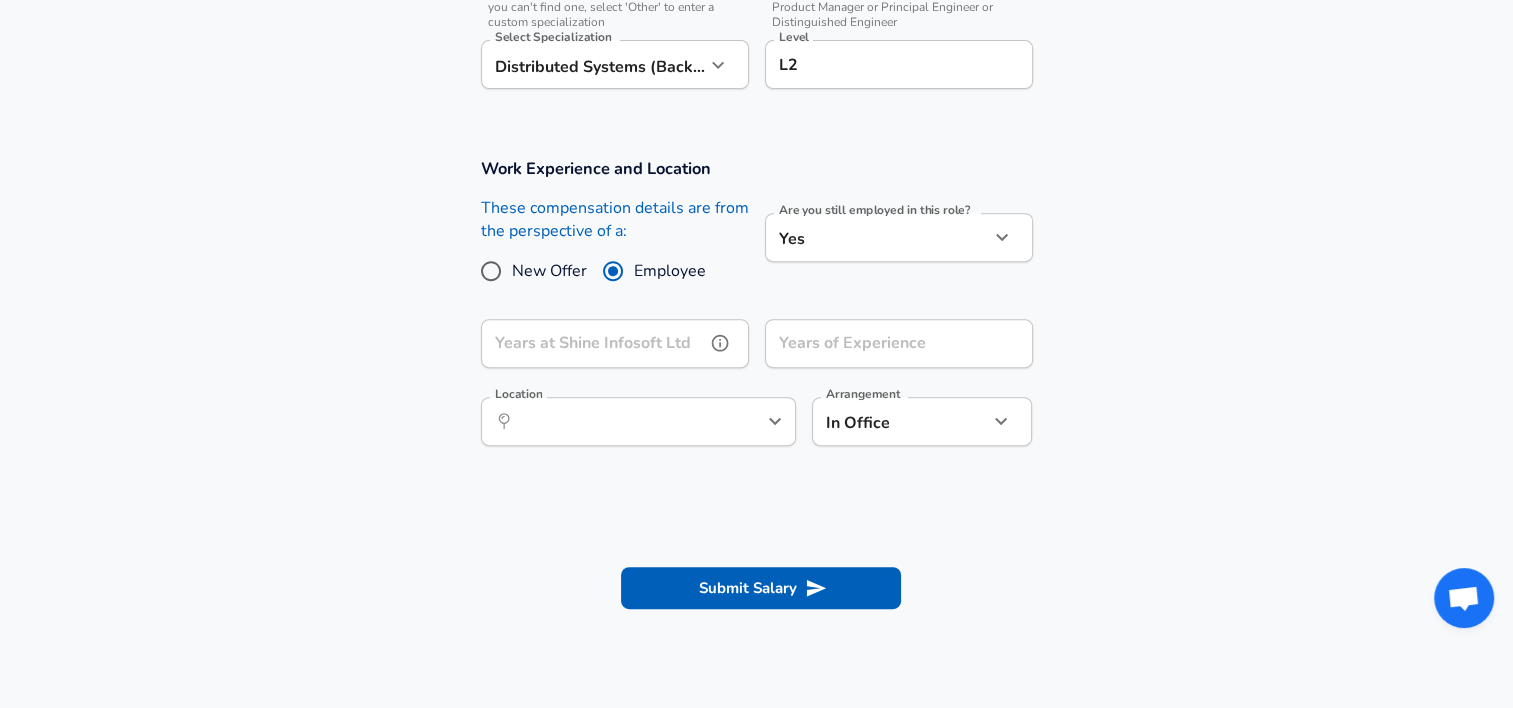 click on "Years at Shine Infosoft Ltd" at bounding box center [593, 343] 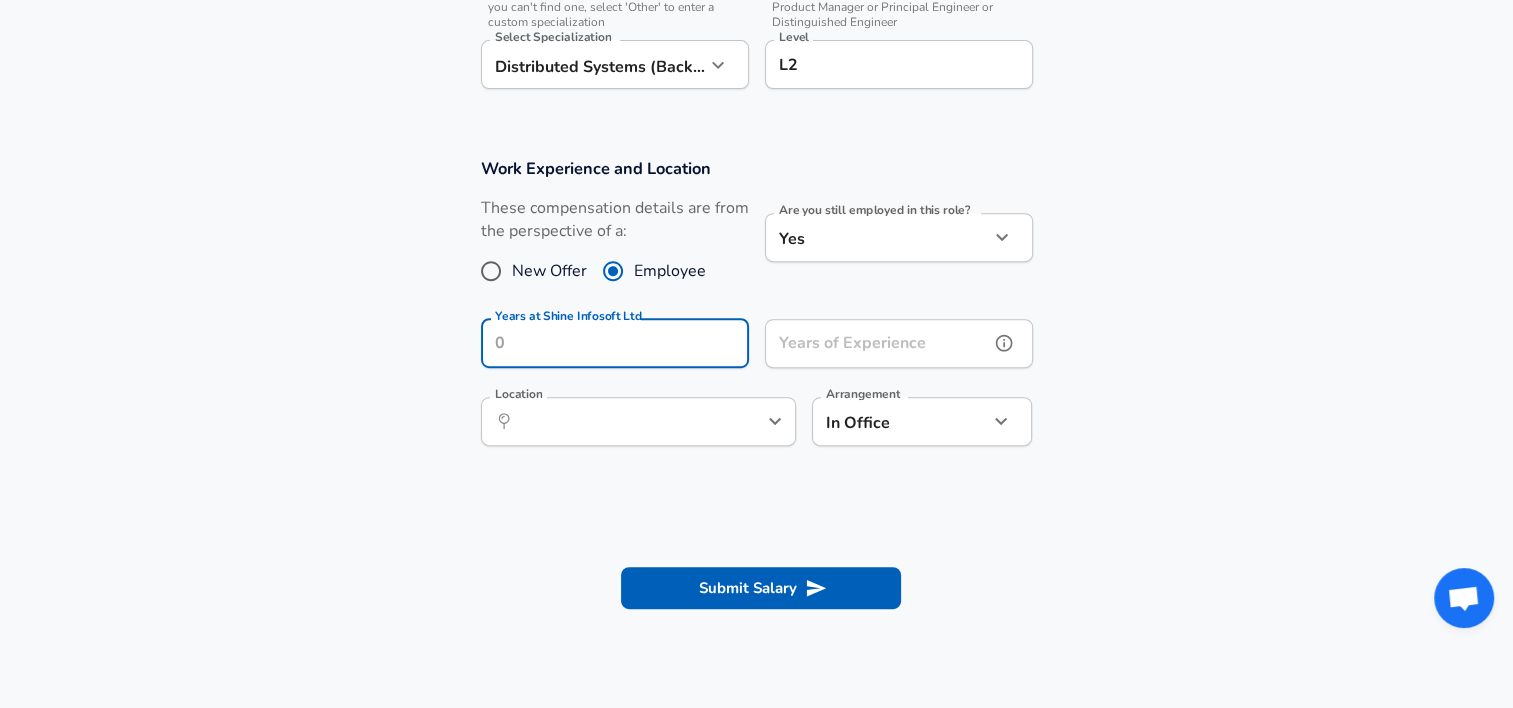 click on "Years of Experience" at bounding box center [877, 343] 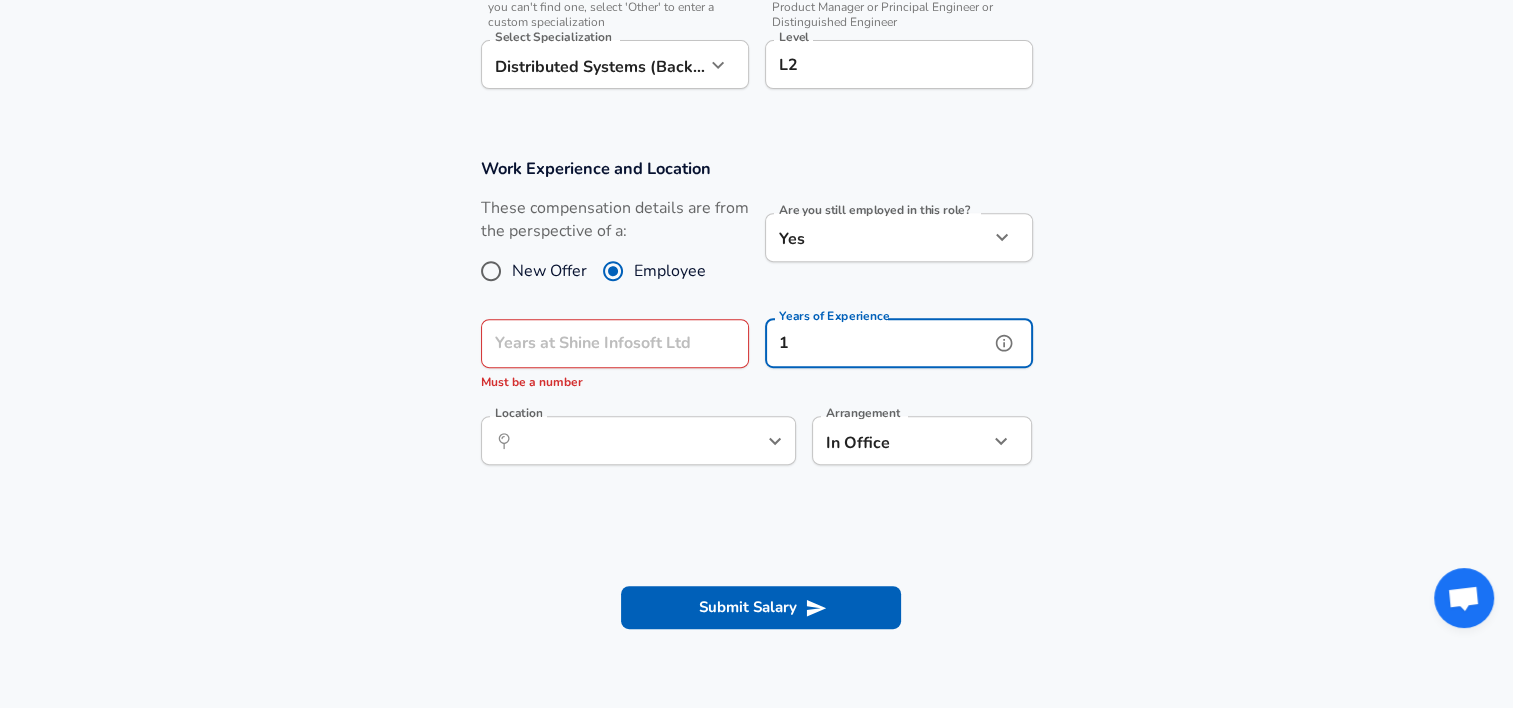 type on "1" 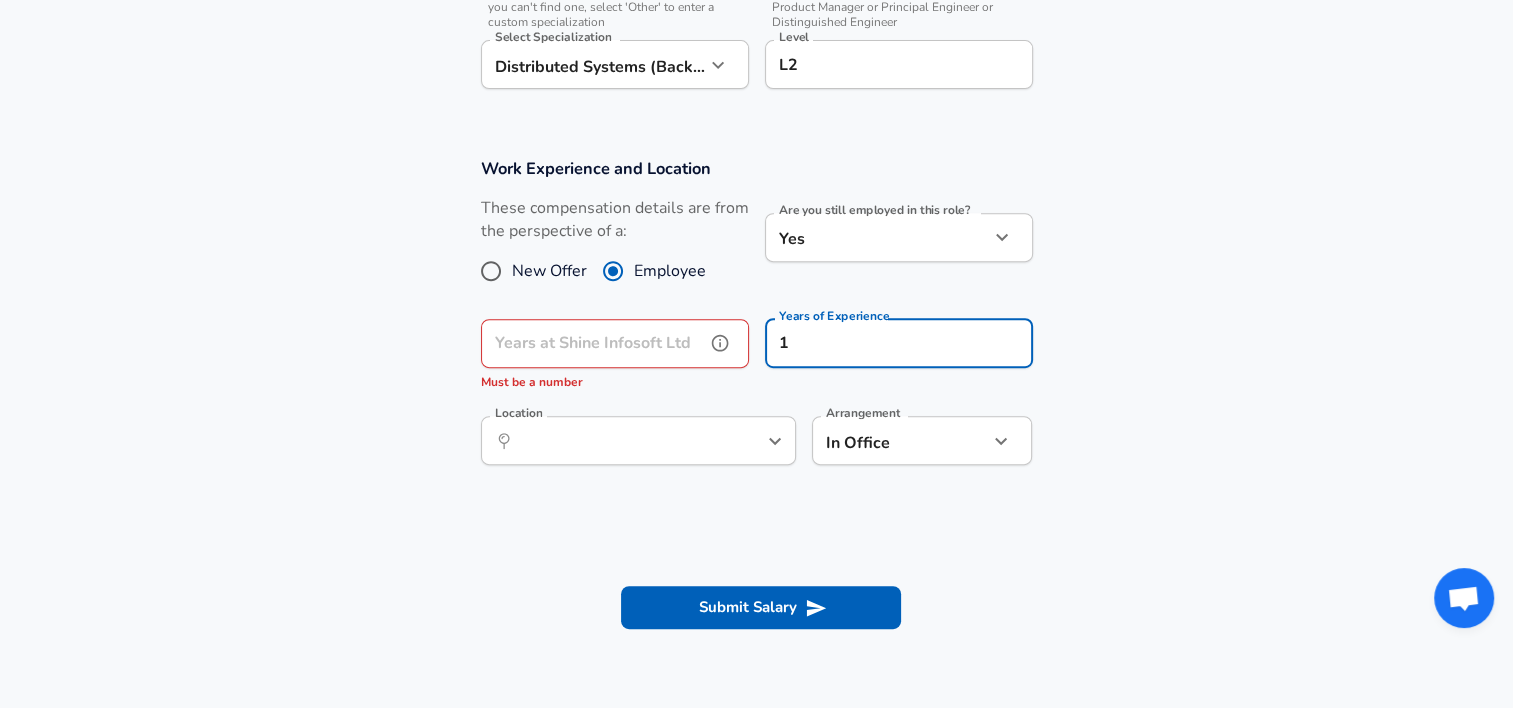 click on "Years at Shine Infosoft Ltd" at bounding box center (593, 343) 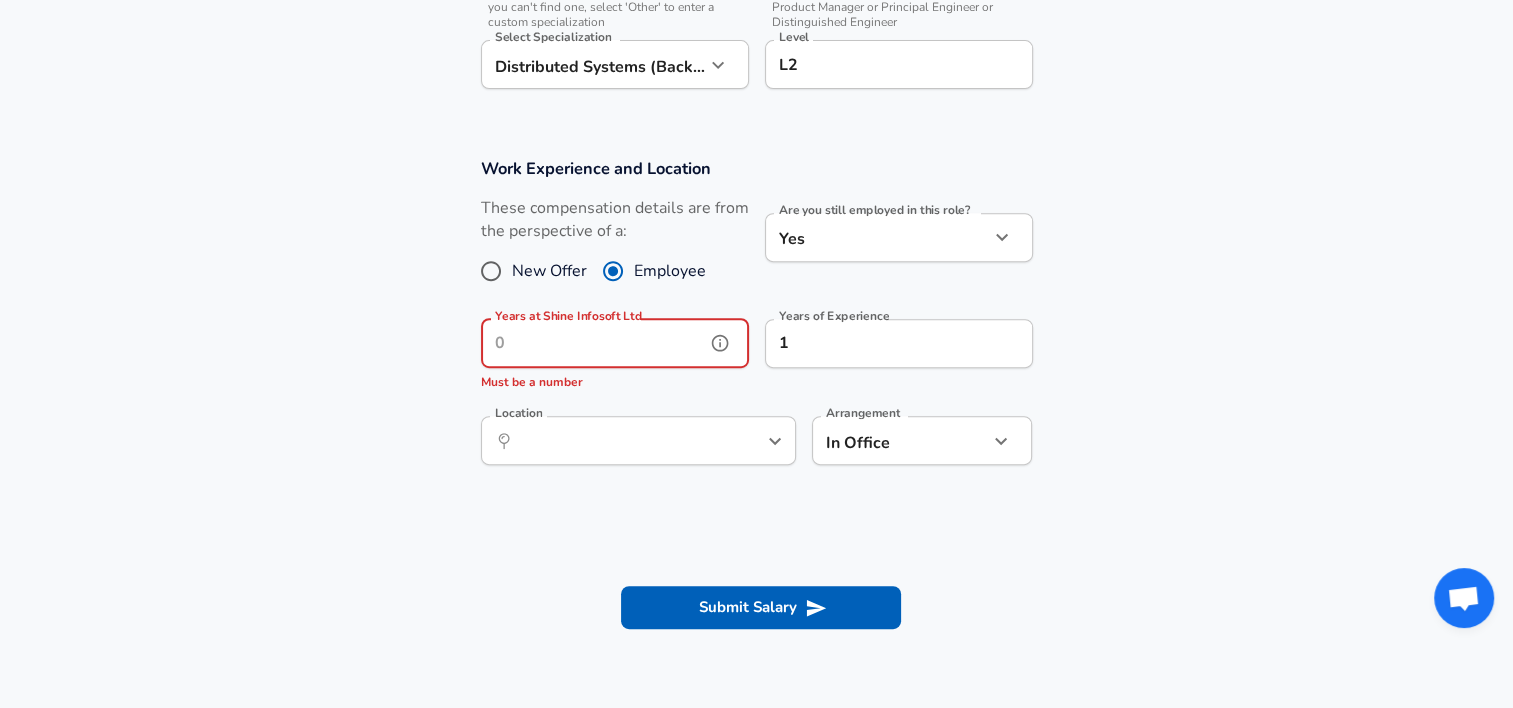 type on "0" 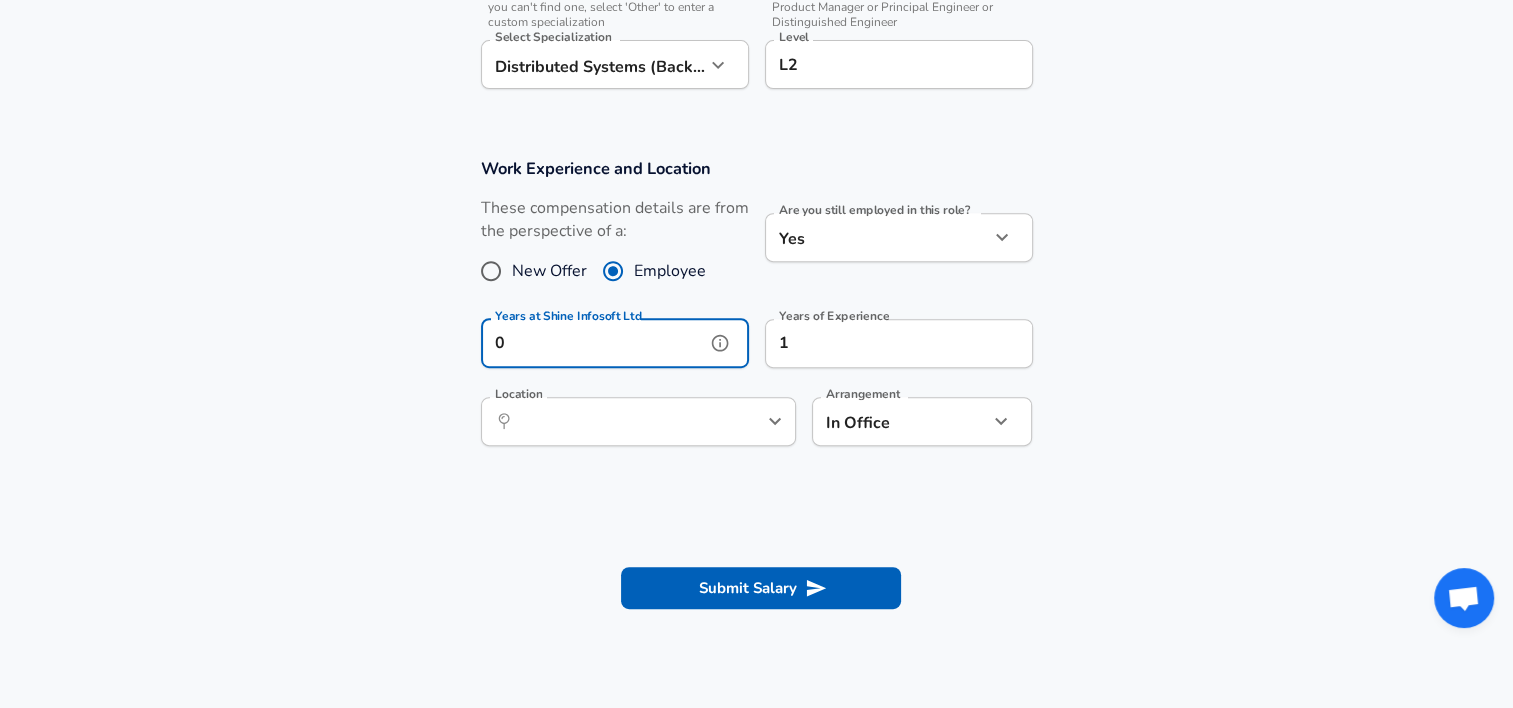 click on "​ Location" at bounding box center (638, 421) 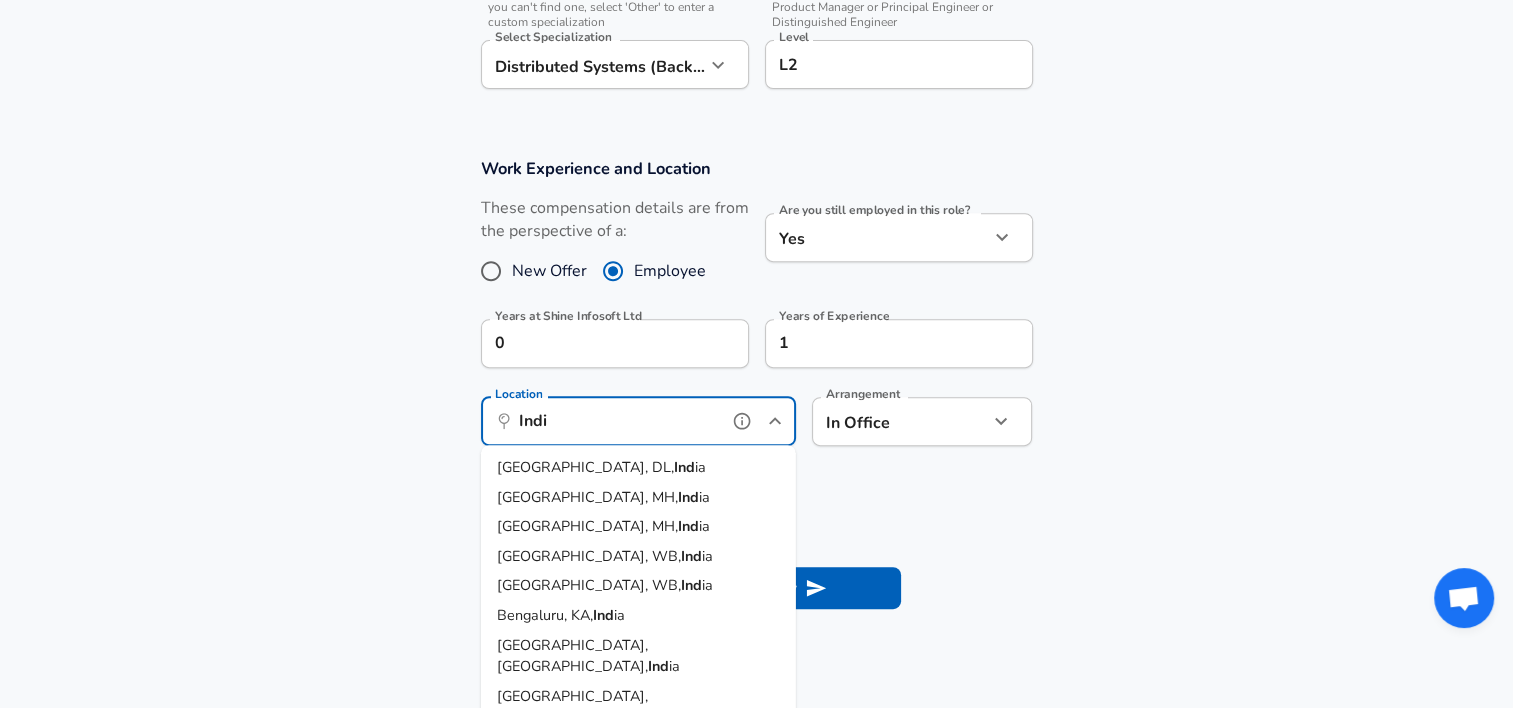 type on "[GEOGRAPHIC_DATA]" 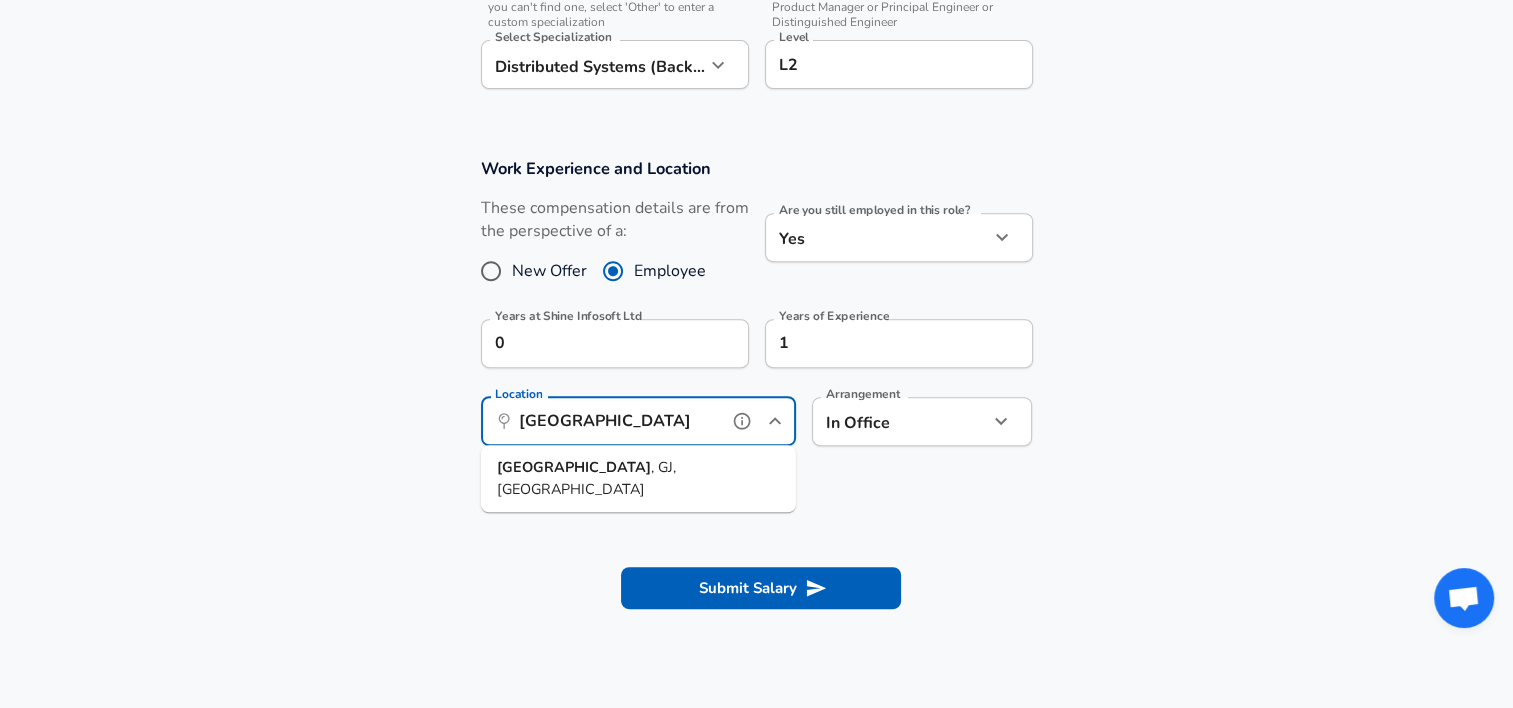 click on "[GEOGRAPHIC_DATA] , [GEOGRAPHIC_DATA], [GEOGRAPHIC_DATA]" at bounding box center [638, 478] 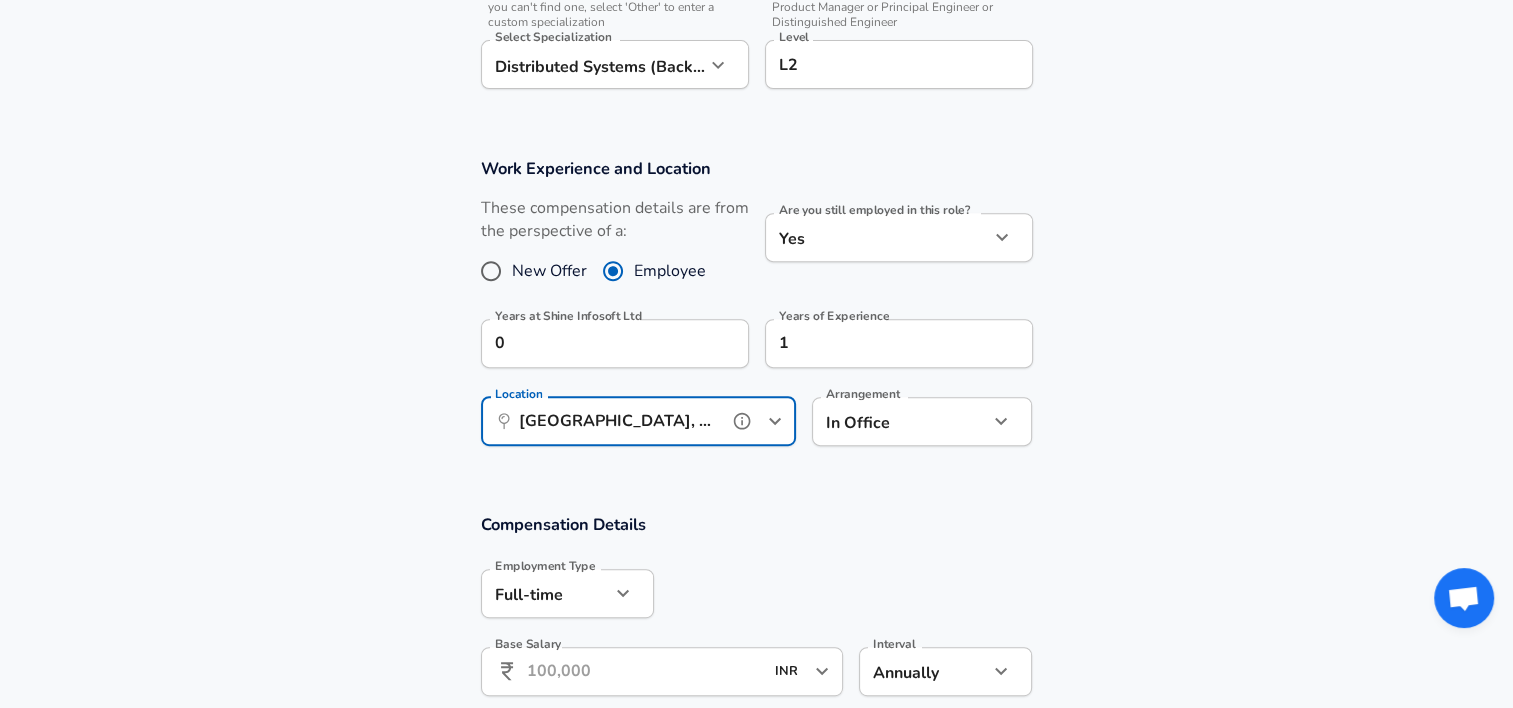 type on "[GEOGRAPHIC_DATA], [GEOGRAPHIC_DATA], [GEOGRAPHIC_DATA]" 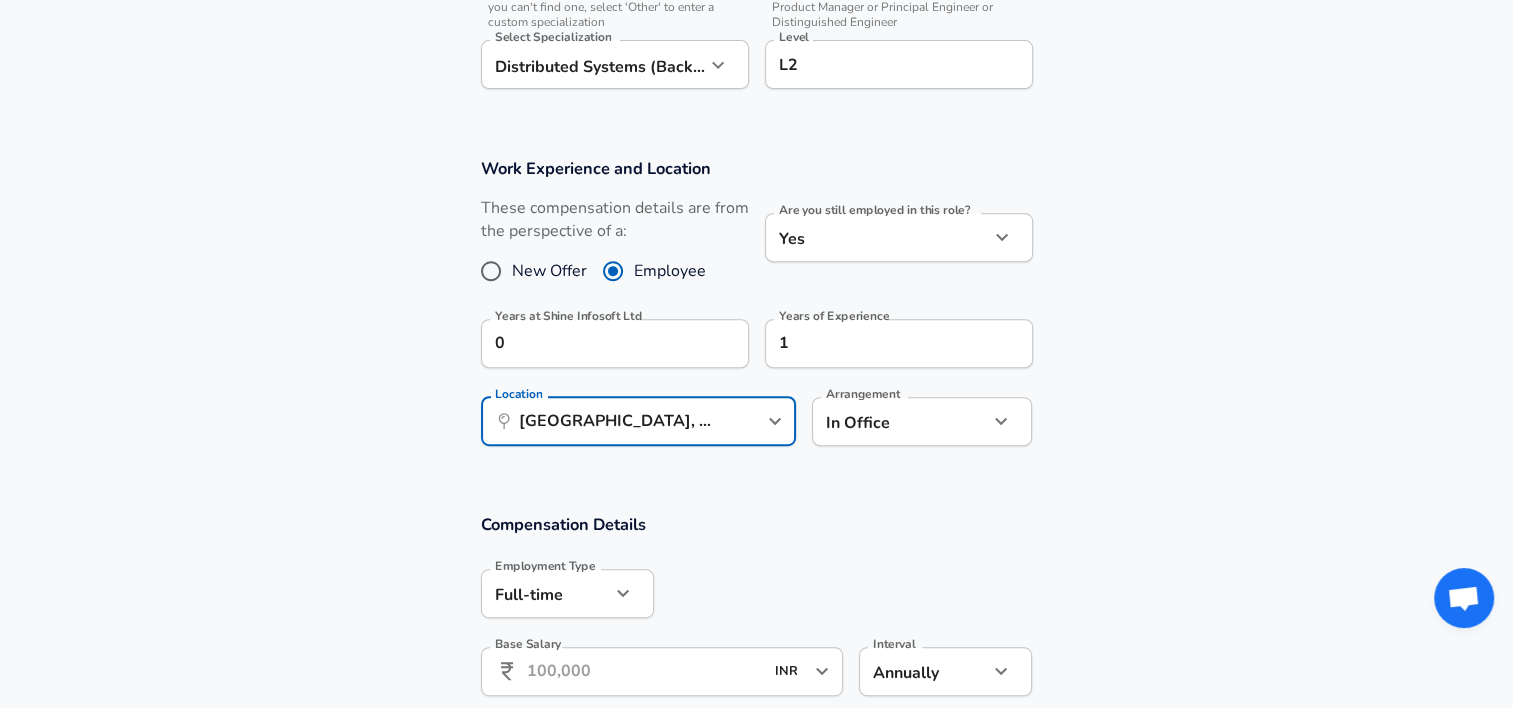 click on "Restart Add Your Salary Upload your offer letter   to verify your submission Enhance Privacy and Anonymity Yes Automatically hides specific fields until there are enough submissions to safely display the full details.   More Details Based on your submission and the data points that we have already collected, we will automatically hide and anonymize specific fields if there aren't enough data points to remain sufficiently anonymous. Company & Title Information   Enter the company you received your offer from Company Shine Infosoft Ltd Company   Select the title that closest resembles your official title. This should be similar to the title that was present on your offer letter. Title Node.js Developer Title   Select a job family that best fits your role. If you can't find one, select 'Other' to enter a custom job family Job Family Software Engineer Job Family   Select a Specialization that best fits your role. If you can't find one, select 'Other' to enter a custom specialization Select Specialization   Level" at bounding box center (756, -446) 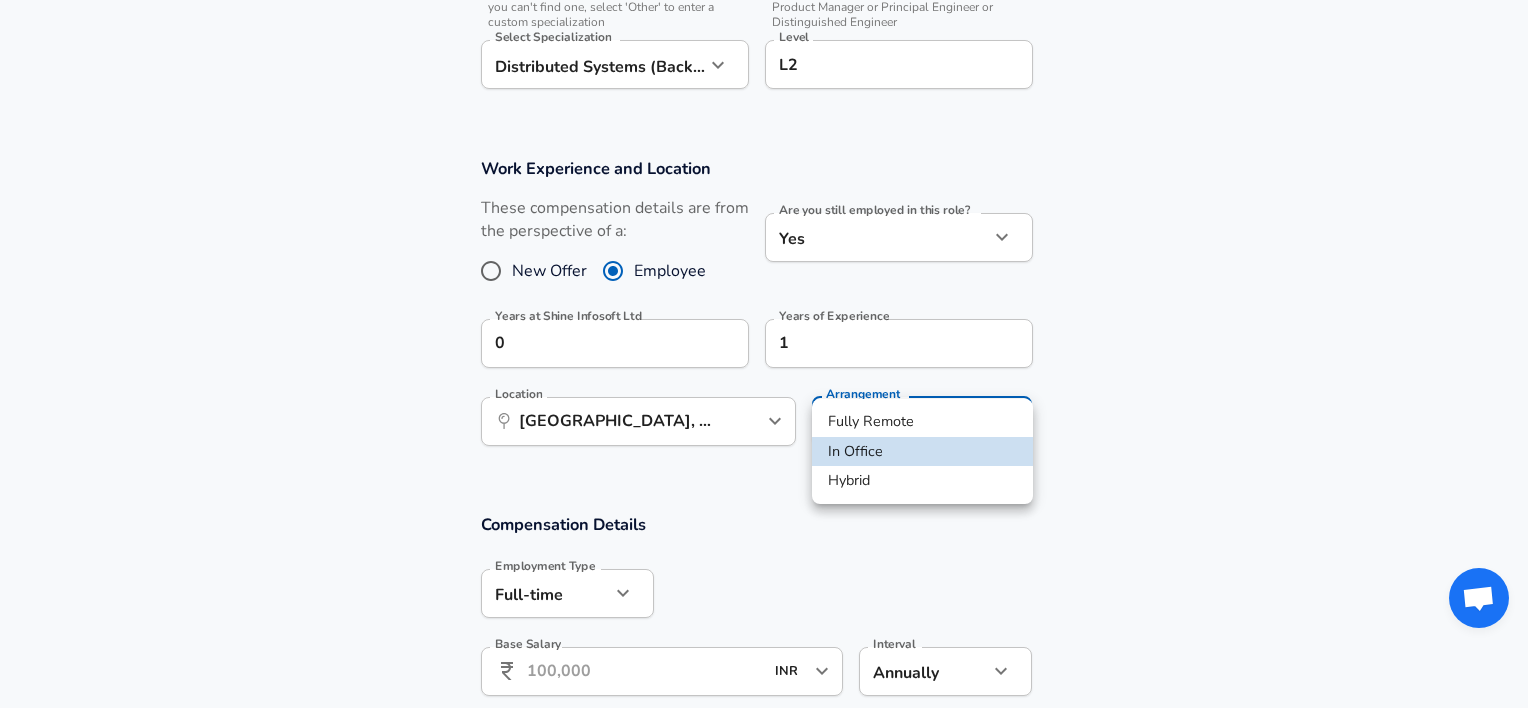 click at bounding box center (764, 354) 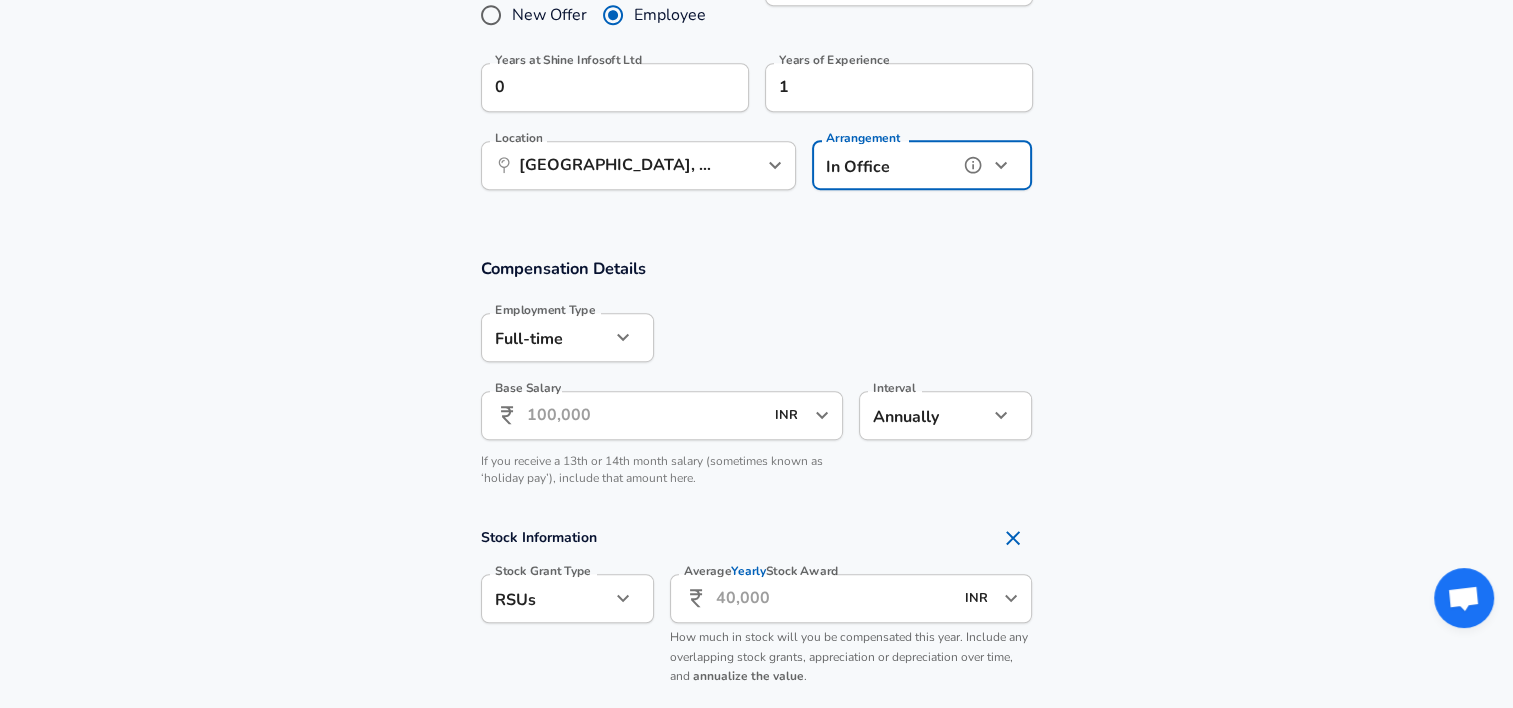 scroll, scrollTop: 1100, scrollLeft: 0, axis: vertical 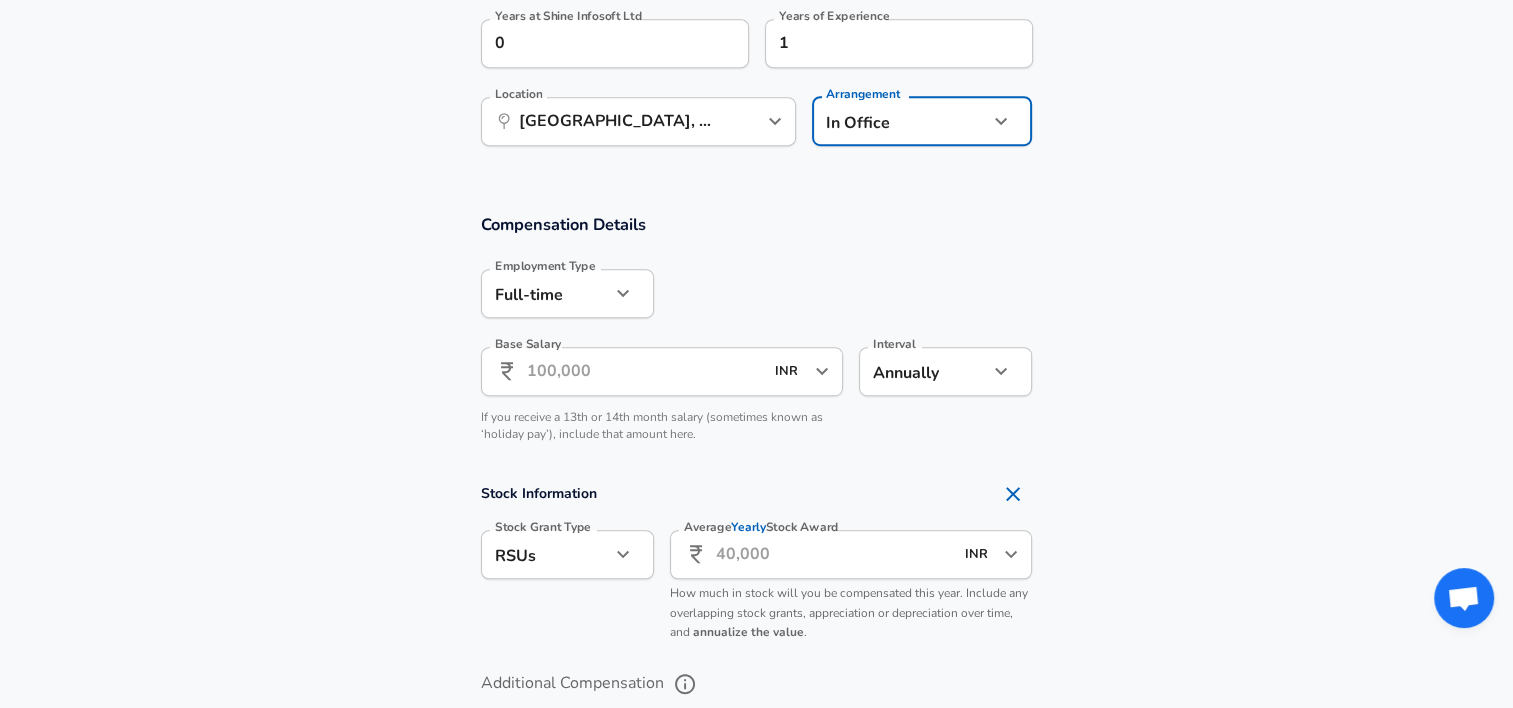 click on "Restart Add Your Salary Upload your offer letter   to verify your submission Enhance Privacy and Anonymity Yes Automatically hides specific fields until there are enough submissions to safely display the full details.   More Details Based on your submission and the data points that we have already collected, we will automatically hide and anonymize specific fields if there aren't enough data points to remain sufficiently anonymous. Company & Title Information   Enter the company you received your offer from Company Shine Infosoft Ltd Company   Select the title that closest resembles your official title. This should be similar to the title that was present on your offer letter. Title Node.js Developer Title   Select a job family that best fits your role. If you can't find one, select 'Other' to enter a custom job family Job Family Software Engineer Job Family   Select a Specialization that best fits your role. If you can't find one, select 'Other' to enter a custom specialization Select Specialization   Level" at bounding box center (756, -746) 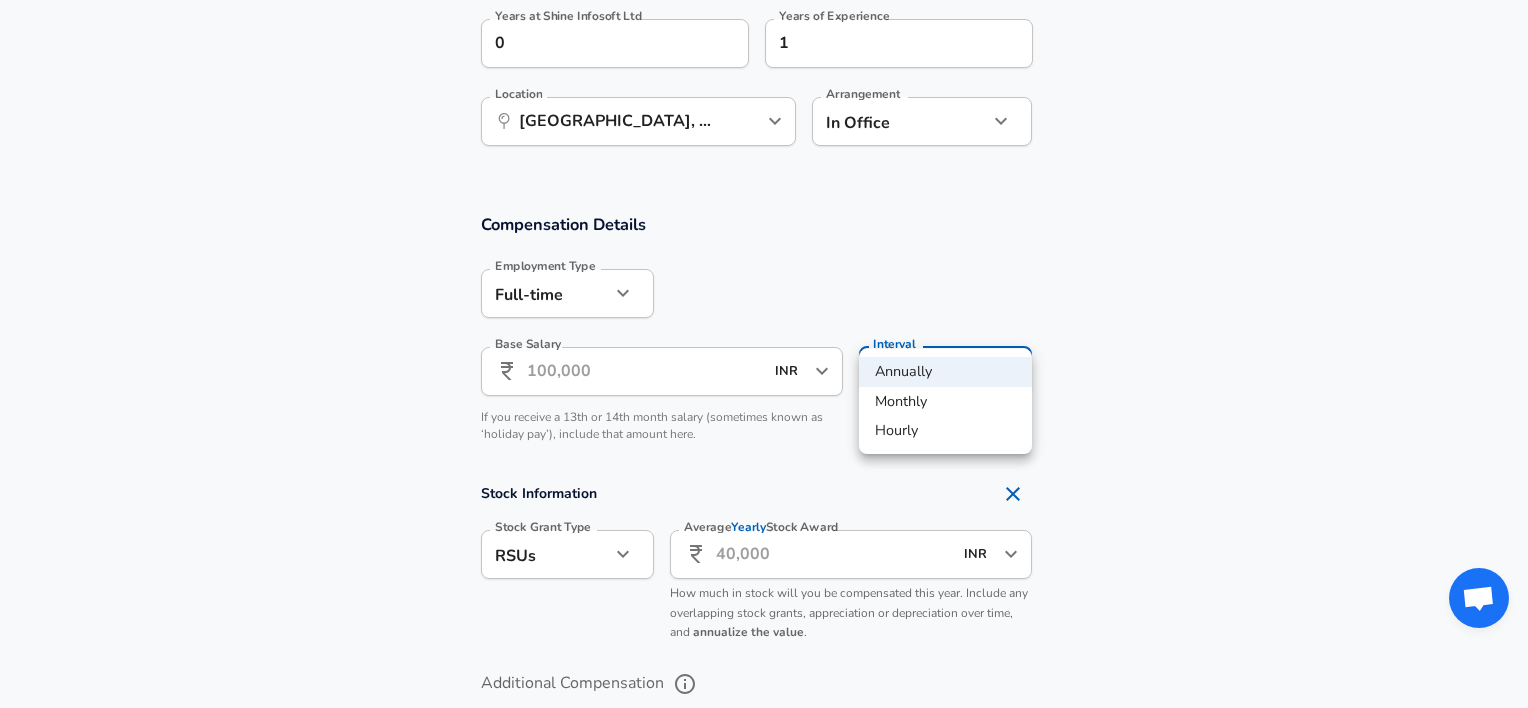 click at bounding box center (764, 354) 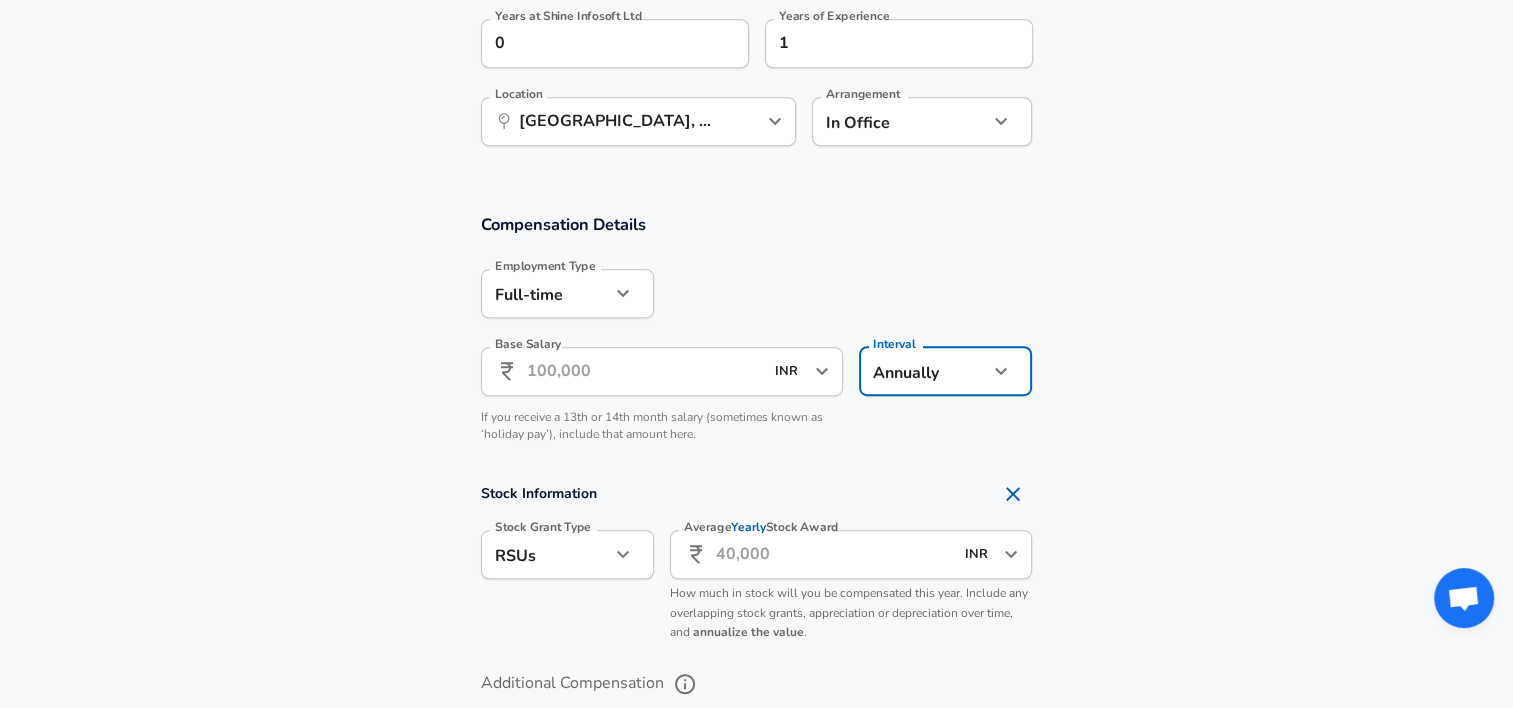 click on "Restart Add Your Salary Upload your offer letter   to verify your submission Enhance Privacy and Anonymity Yes Automatically hides specific fields until there are enough submissions to safely display the full details.   More Details Based on your submission and the data points that we have already collected, we will automatically hide and anonymize specific fields if there aren't enough data points to remain sufficiently anonymous. Company & Title Information   Enter the company you received your offer from Company Shine Infosoft Ltd Company   Select the title that closest resembles your official title. This should be similar to the title that was present on your offer letter. Title Node.js Developer Title   Select a job family that best fits your role. If you can't find one, select 'Other' to enter a custom job family Job Family Software Engineer Job Family   Select a Specialization that best fits your role. If you can't find one, select 'Other' to enter a custom specialization Select Specialization   Level" at bounding box center [756, -746] 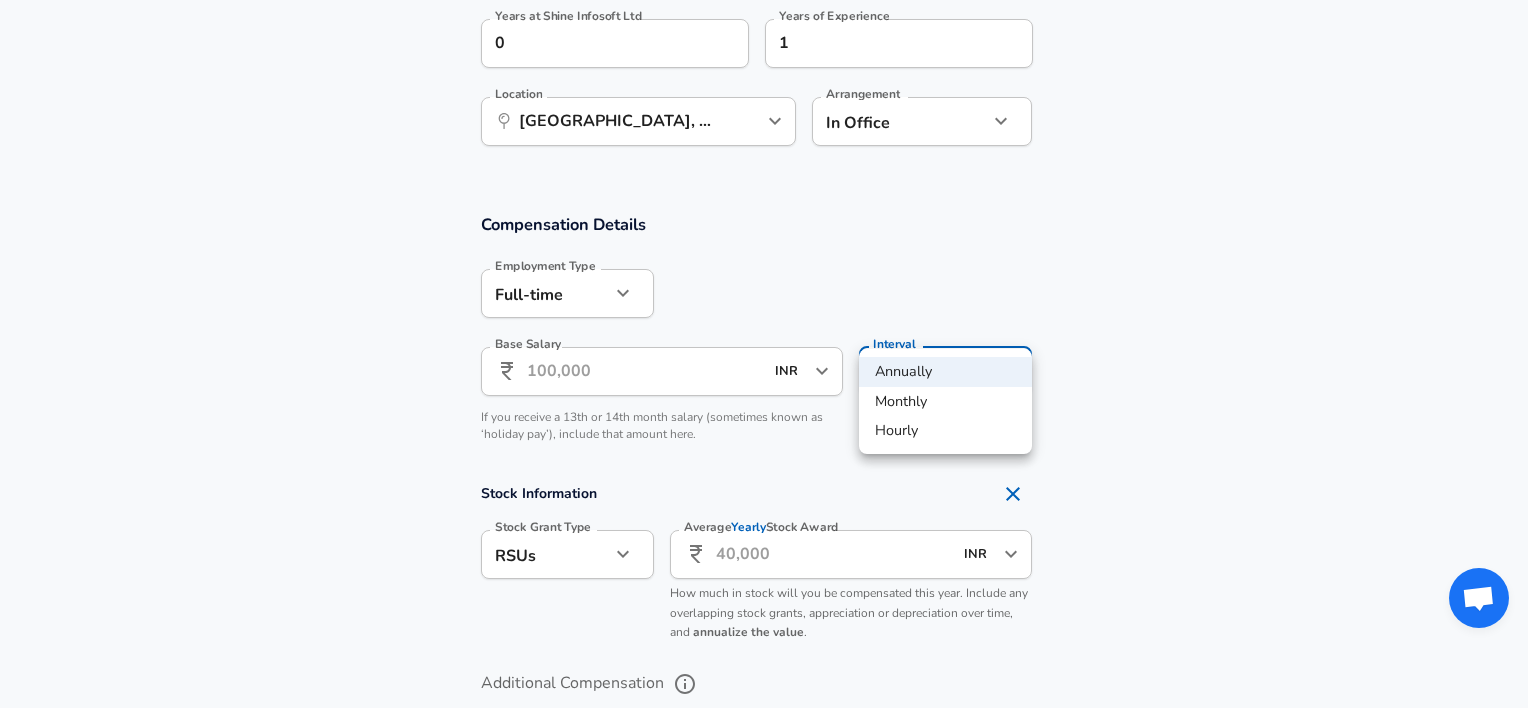 click on "Monthly" at bounding box center (945, 402) 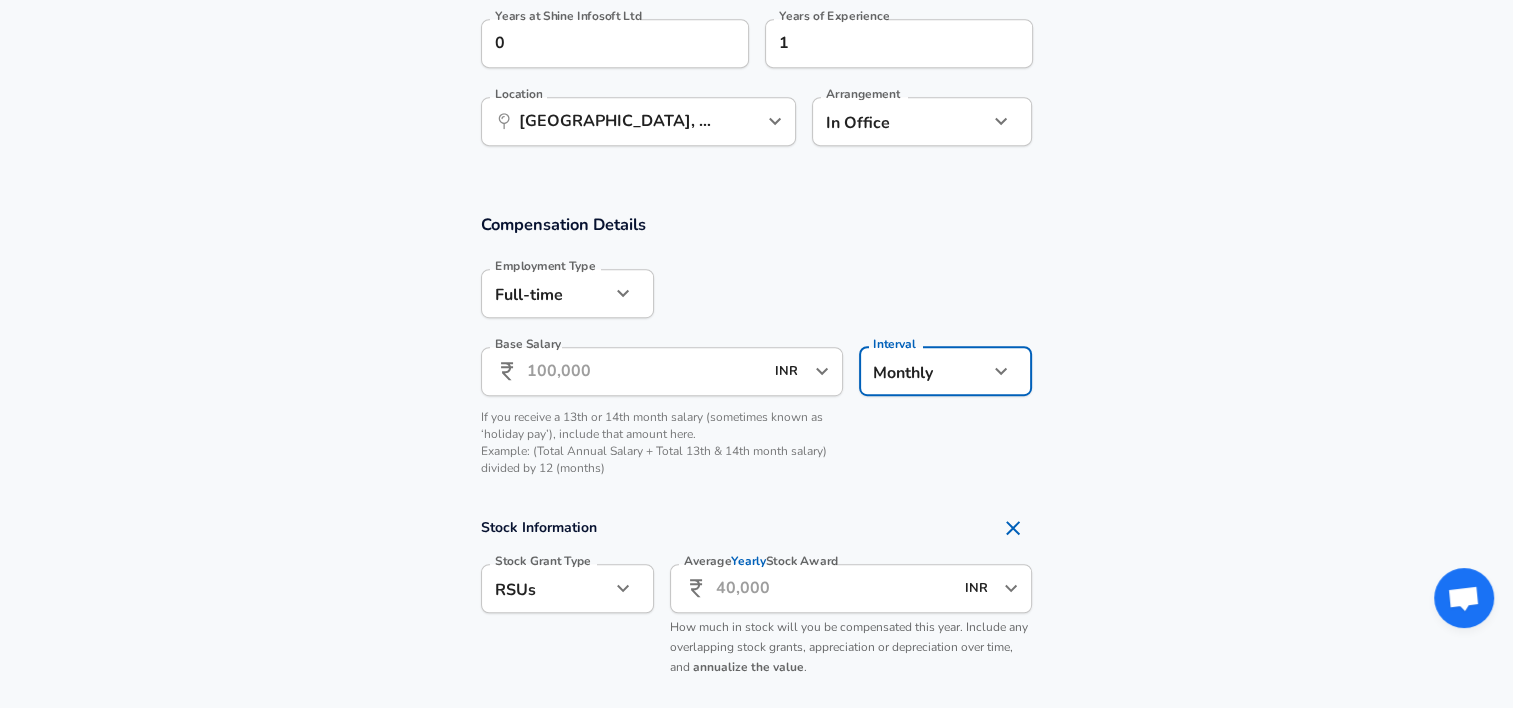 click on "Base Salary" at bounding box center (645, 371) 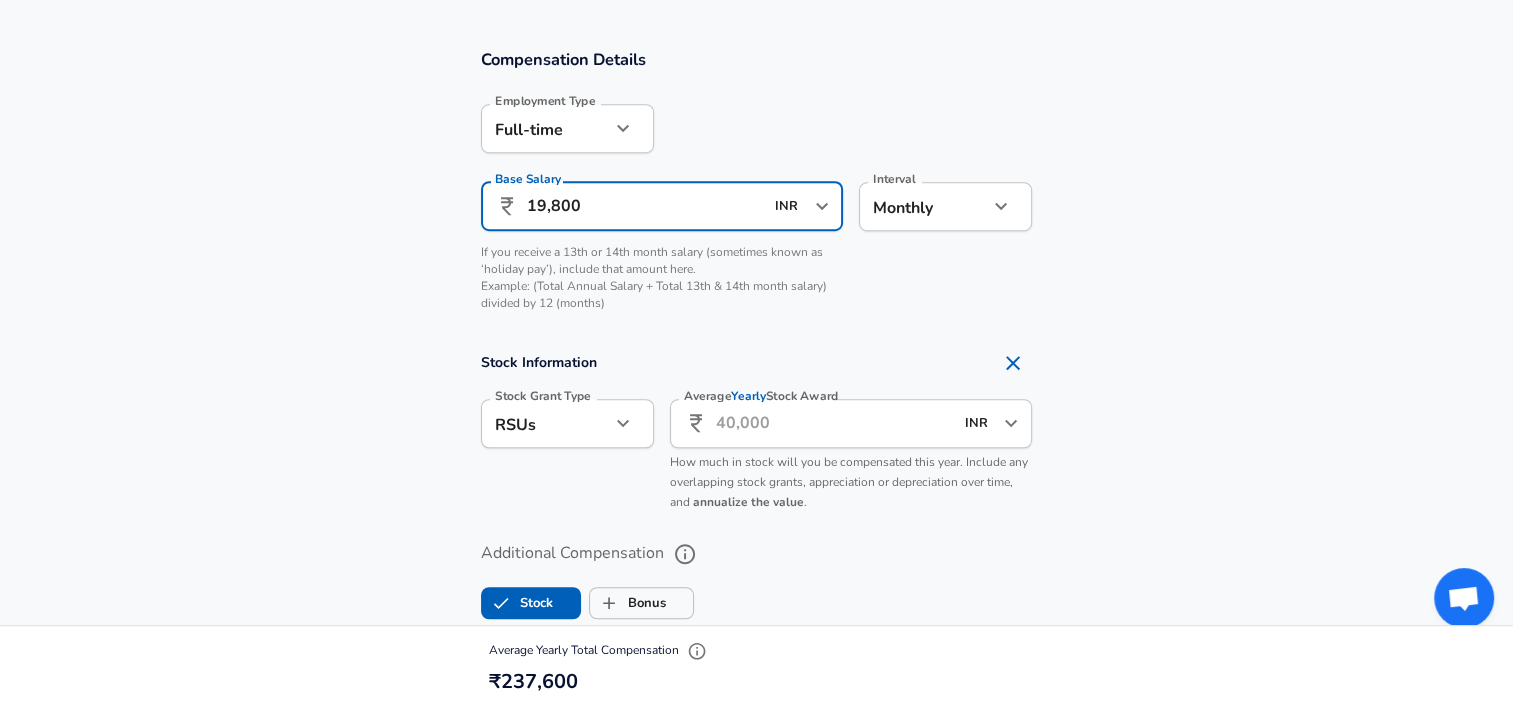 scroll, scrollTop: 1300, scrollLeft: 0, axis: vertical 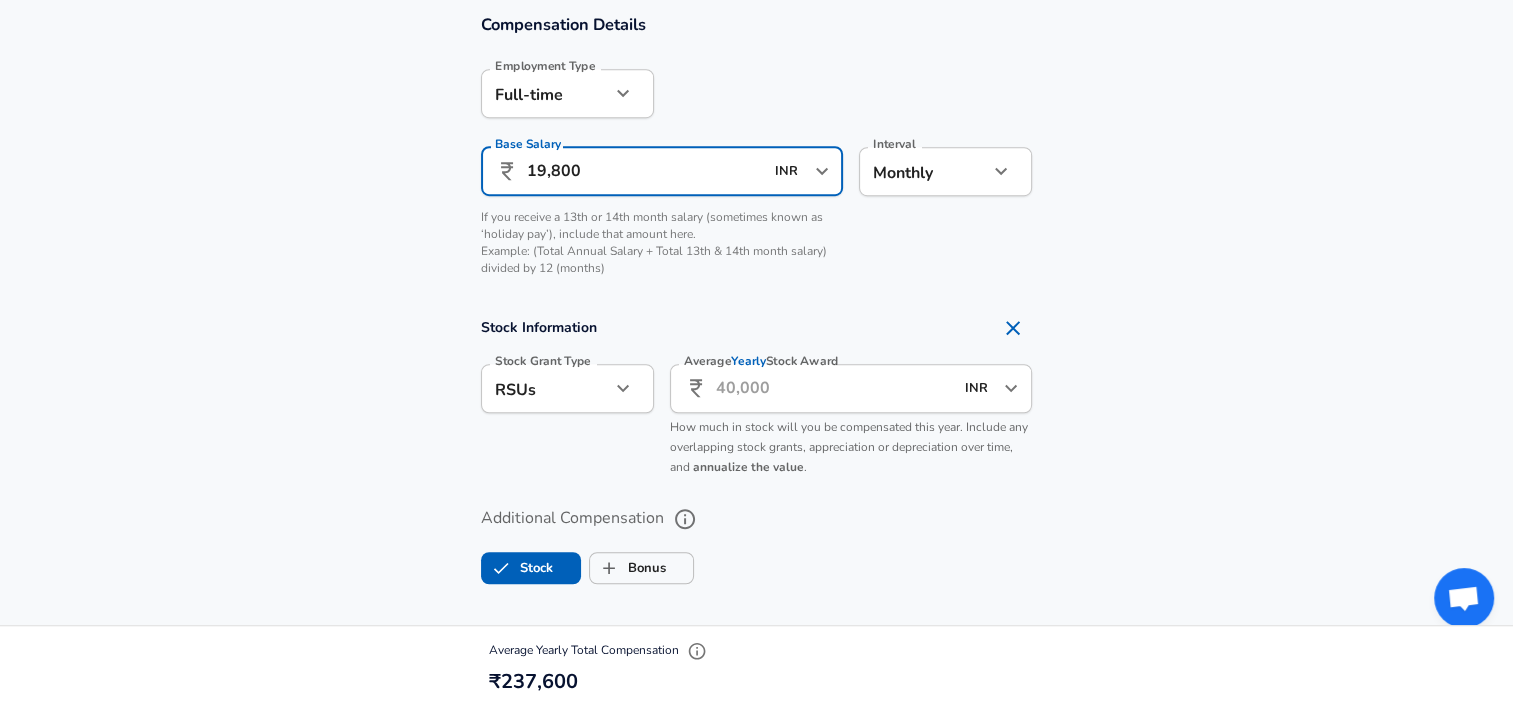 type on "19,800" 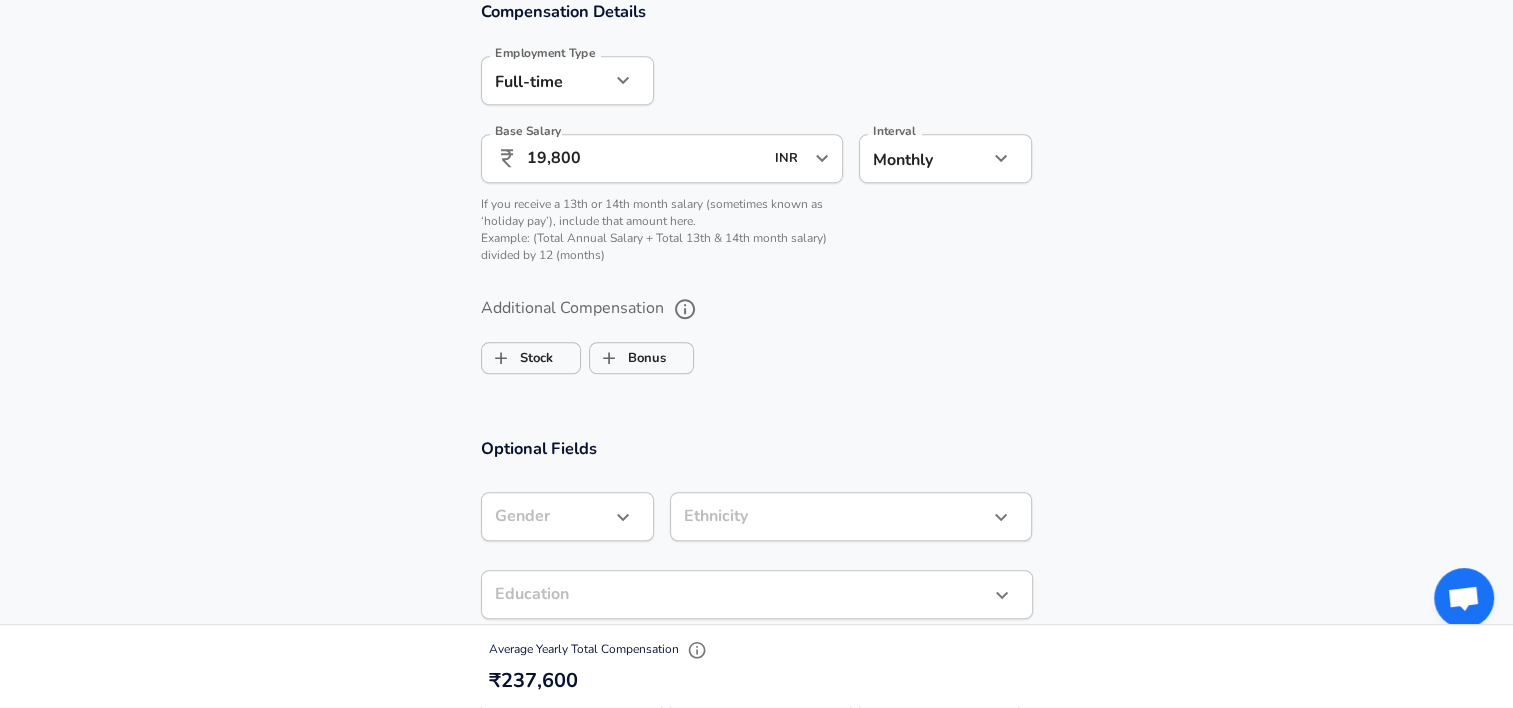 scroll, scrollTop: 1500, scrollLeft: 0, axis: vertical 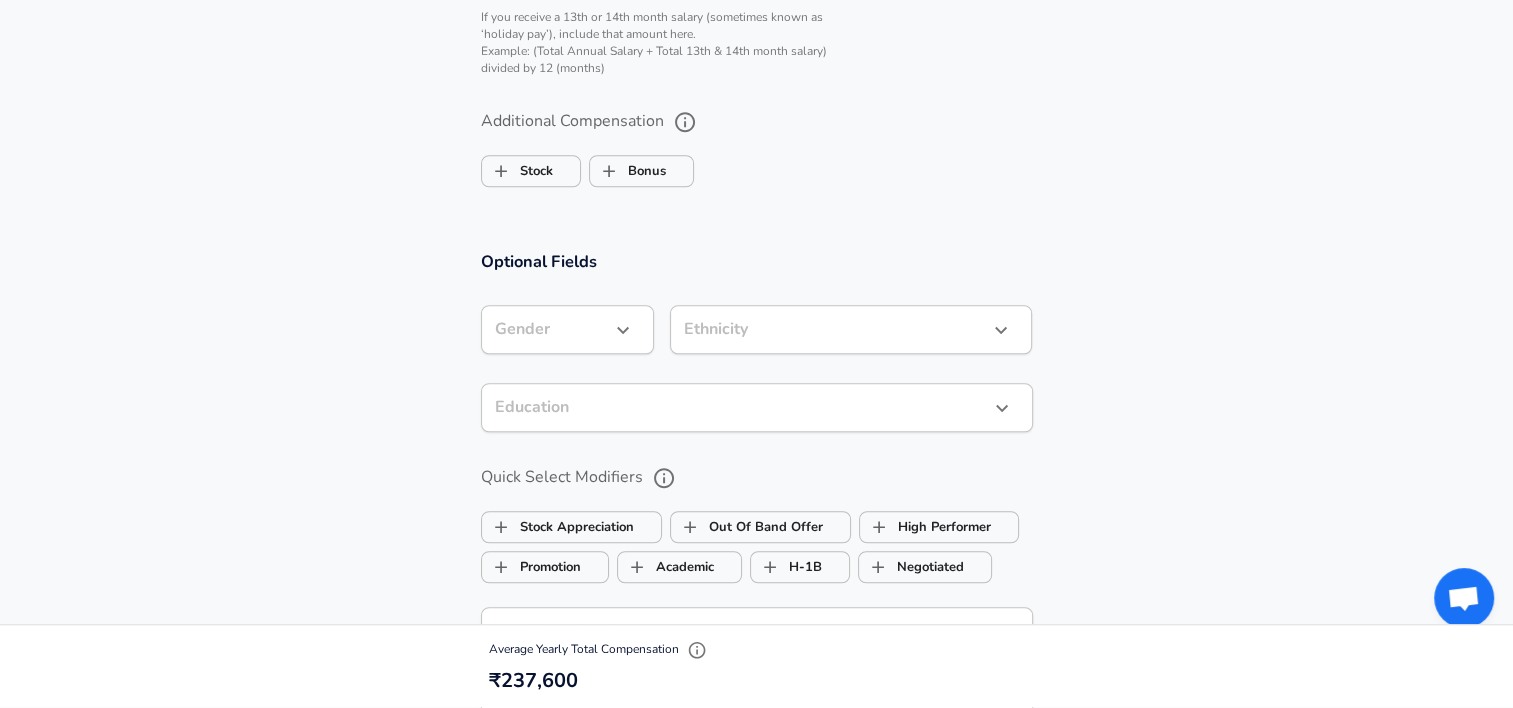 click on "Restart Add Your Salary Upload your offer letter   to verify your submission Enhance Privacy and Anonymity Yes Automatically hides specific fields until there are enough submissions to safely display the full details.   More Details Based on your submission and the data points that we have already collected, we will automatically hide and anonymize specific fields if there aren't enough data points to remain sufficiently anonymous. Company & Title Information   Enter the company you received your offer from Company Shine Infosoft Ltd Company   Select the title that closest resembles your official title. This should be similar to the title that was present on your offer letter. Title Node.js Developer Title   Select a job family that best fits your role. If you can't find one, select 'Other' to enter a custom job family Job Family Software Engineer Job Family   Select a Specialization that best fits your role. If you can't find one, select 'Other' to enter a custom specialization Select Specialization   Level" at bounding box center [756, -1146] 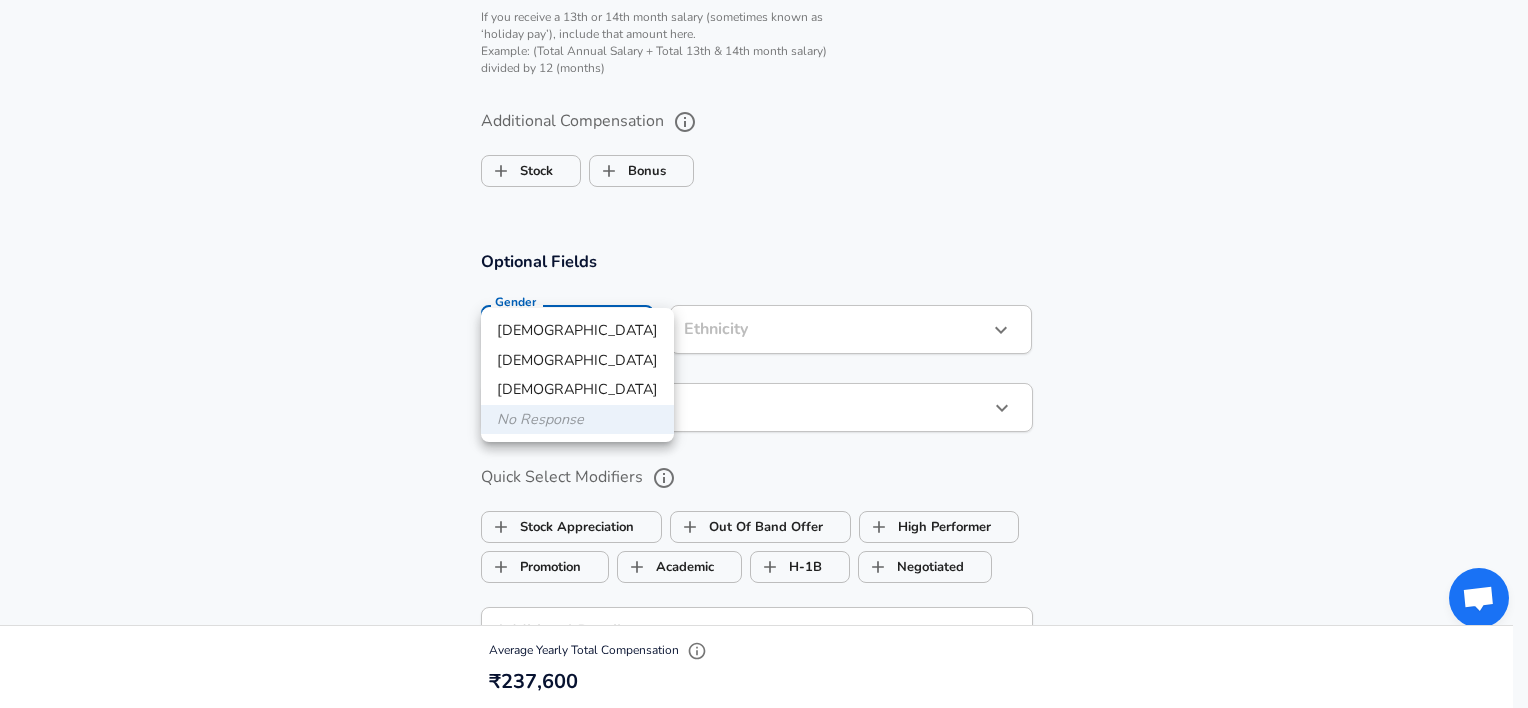 click on "[DEMOGRAPHIC_DATA]" at bounding box center [577, 331] 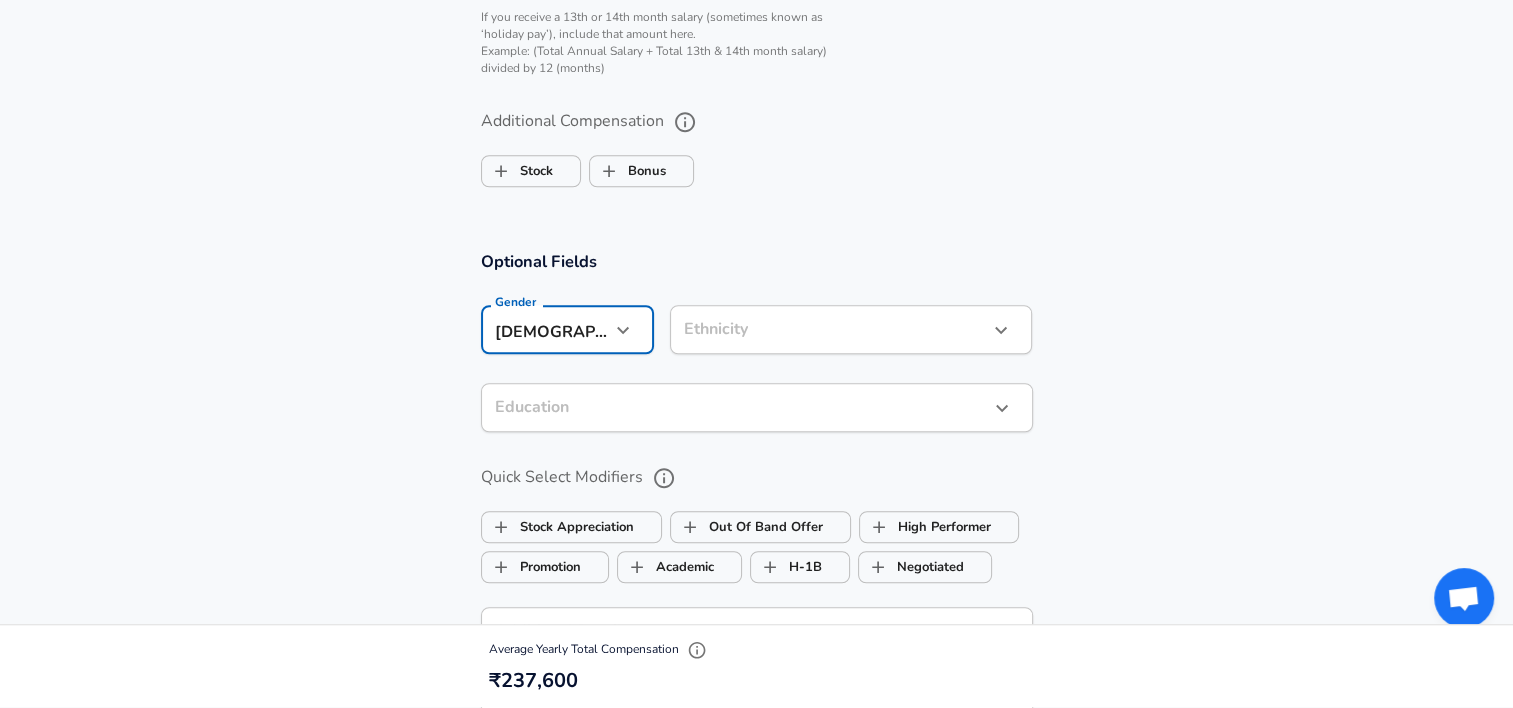 click on "Restart Add Your Salary Upload your offer letter   to verify your submission Enhance Privacy and Anonymity Yes Automatically hides specific fields until there are enough submissions to safely display the full details.   More Details Based on your submission and the data points that we have already collected, we will automatically hide and anonymize specific fields if there aren't enough data points to remain sufficiently anonymous. Company & Title Information   Enter the company you received your offer from Company Shine Infosoft Ltd Company   Select the title that closest resembles your official title. This should be similar to the title that was present on your offer letter. Title Node.js Developer Title   Select a job family that best fits your role. If you can't find one, select 'Other' to enter a custom job family Job Family Software Engineer Job Family   Select a Specialization that best fits your role. If you can't find one, select 'Other' to enter a custom specialization Select Specialization   Level" at bounding box center [756, -1146] 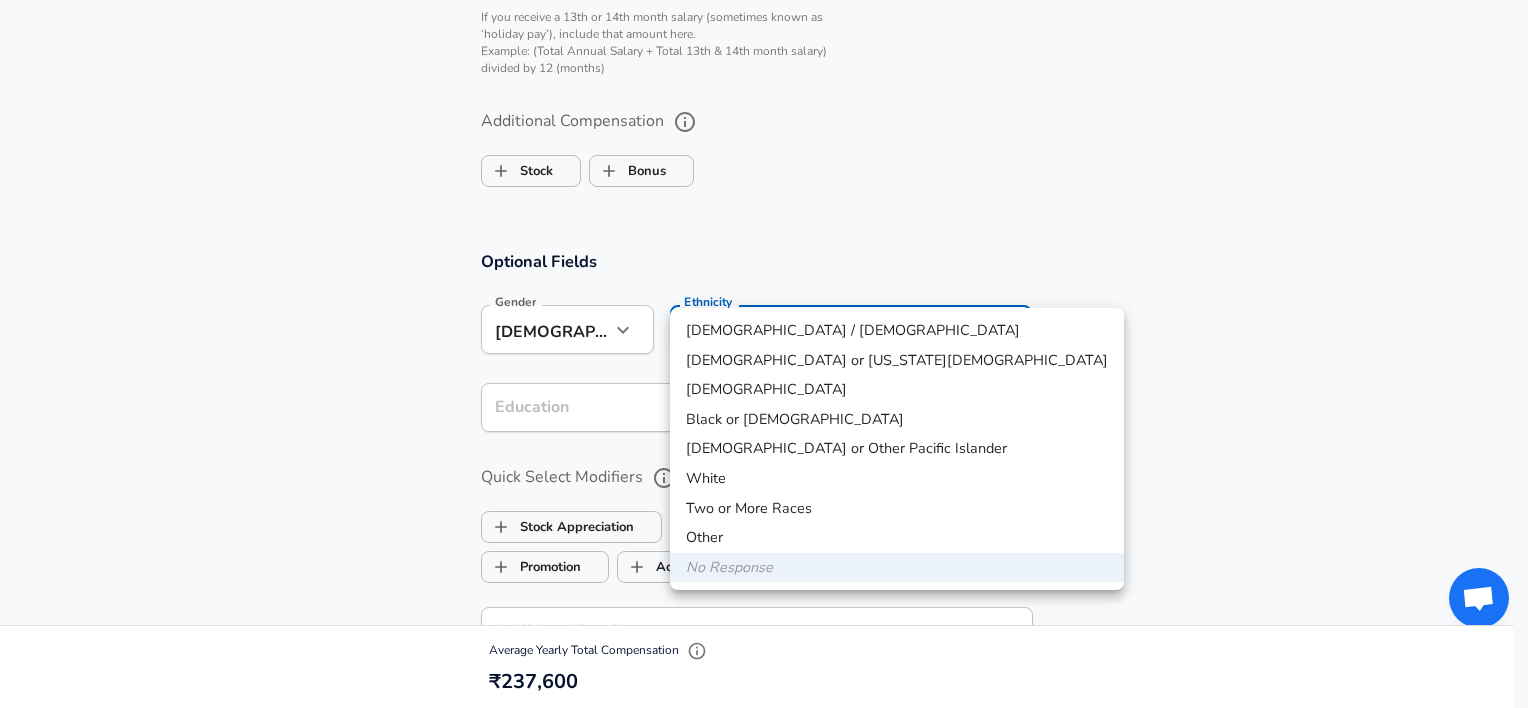click on "[DEMOGRAPHIC_DATA]" at bounding box center [897, 390] 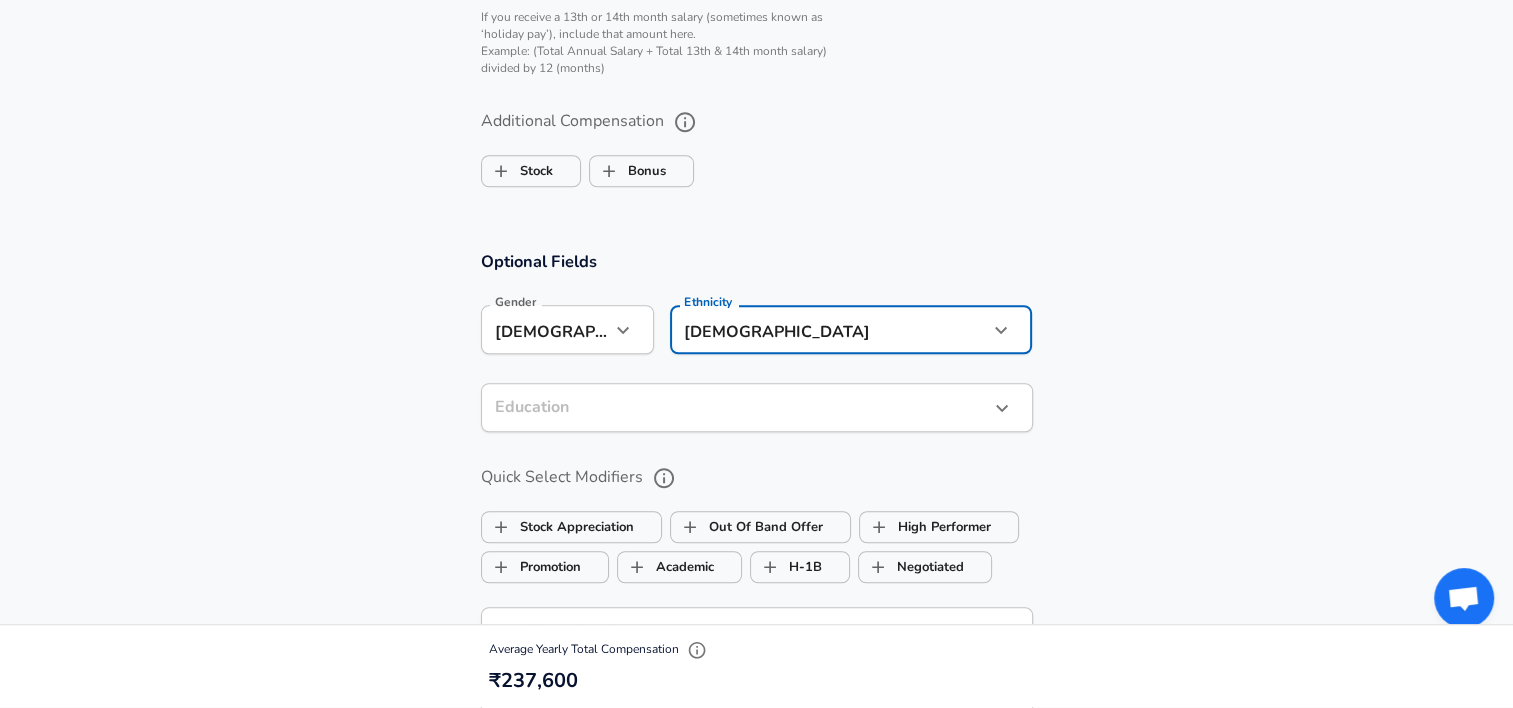 click on "Restart Add Your Salary Upload your offer letter   to verify your submission Enhance Privacy and Anonymity Yes Automatically hides specific fields until there are enough submissions to safely display the full details.   More Details Based on your submission and the data points that we have already collected, we will automatically hide and anonymize specific fields if there aren't enough data points to remain sufficiently anonymous. Company & Title Information   Enter the company you received your offer from Company Shine Infosoft Ltd Company   Select the title that closest resembles your official title. This should be similar to the title that was present on your offer letter. Title Node.js Developer Title   Select a job family that best fits your role. If you can't find one, select 'Other' to enter a custom job family Job Family Software Engineer Job Family   Select a Specialization that best fits your role. If you can't find one, select 'Other' to enter a custom specialization Select Specialization   Level" at bounding box center [756, -1146] 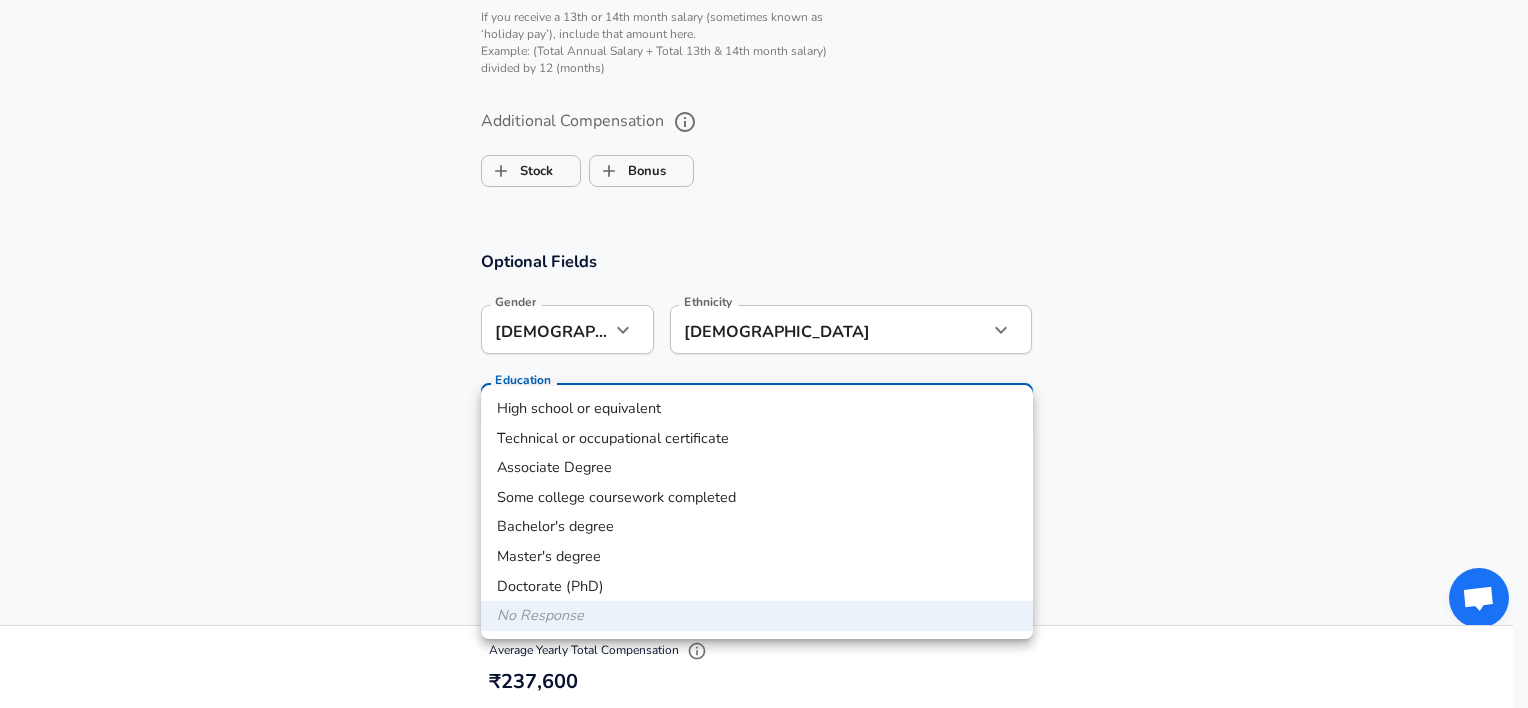click on "Bachelor's degree" at bounding box center (757, 527) 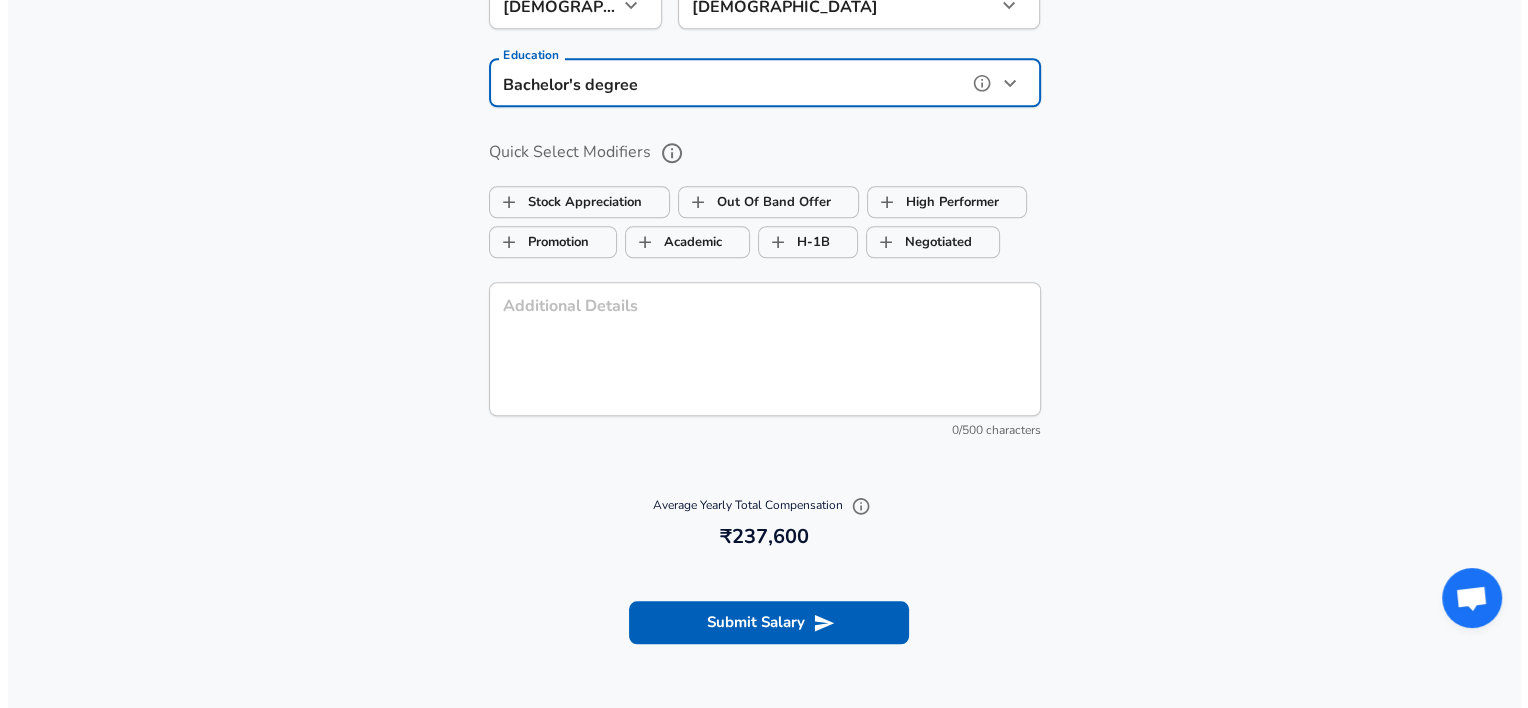 scroll, scrollTop: 1900, scrollLeft: 0, axis: vertical 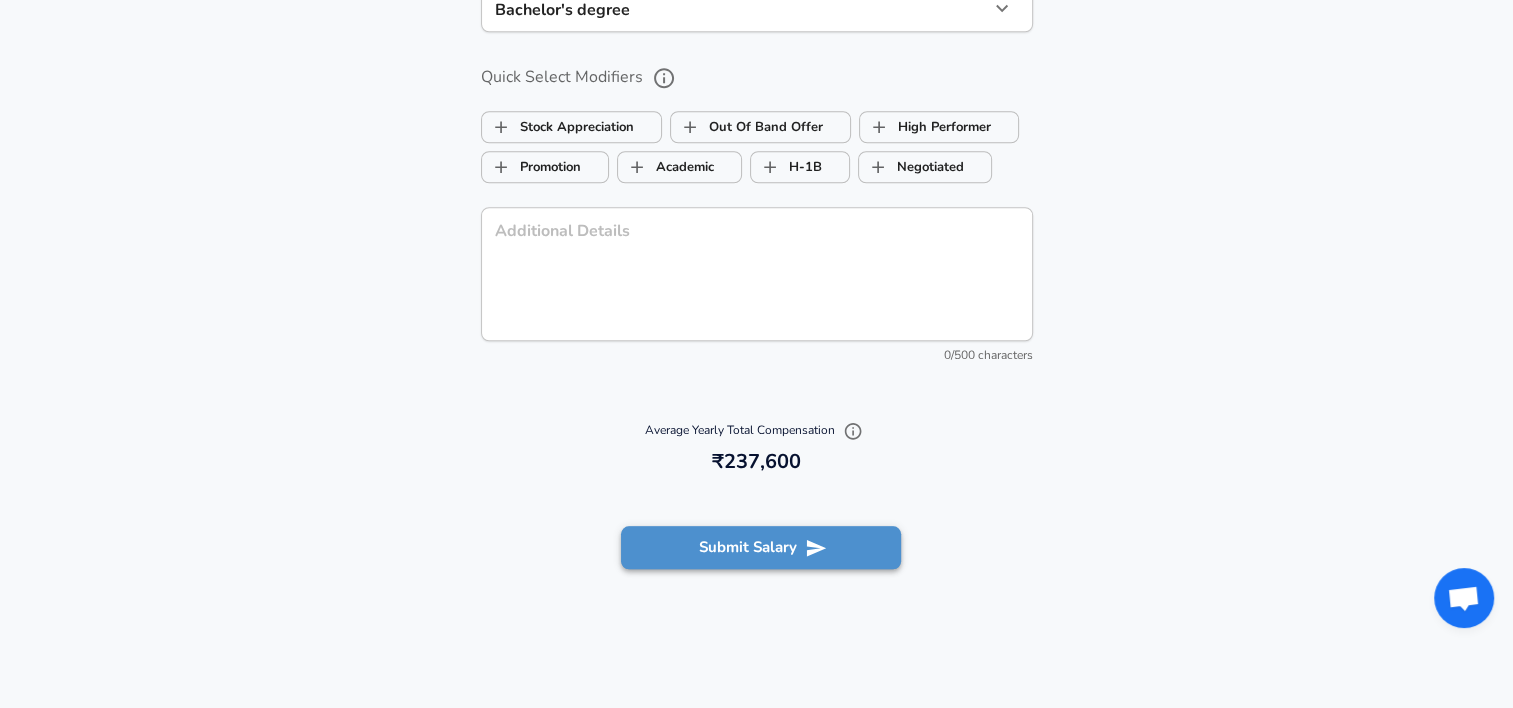 click on "Submit Salary" at bounding box center [761, 547] 